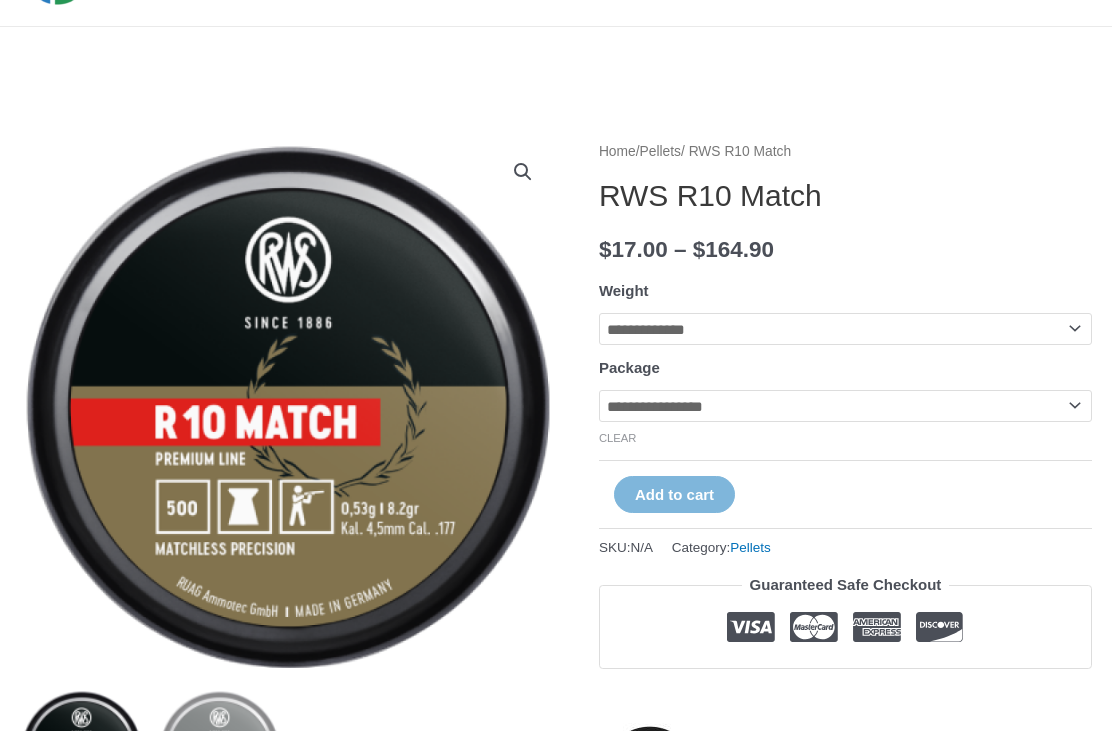 scroll, scrollTop: 125, scrollLeft: 0, axis: vertical 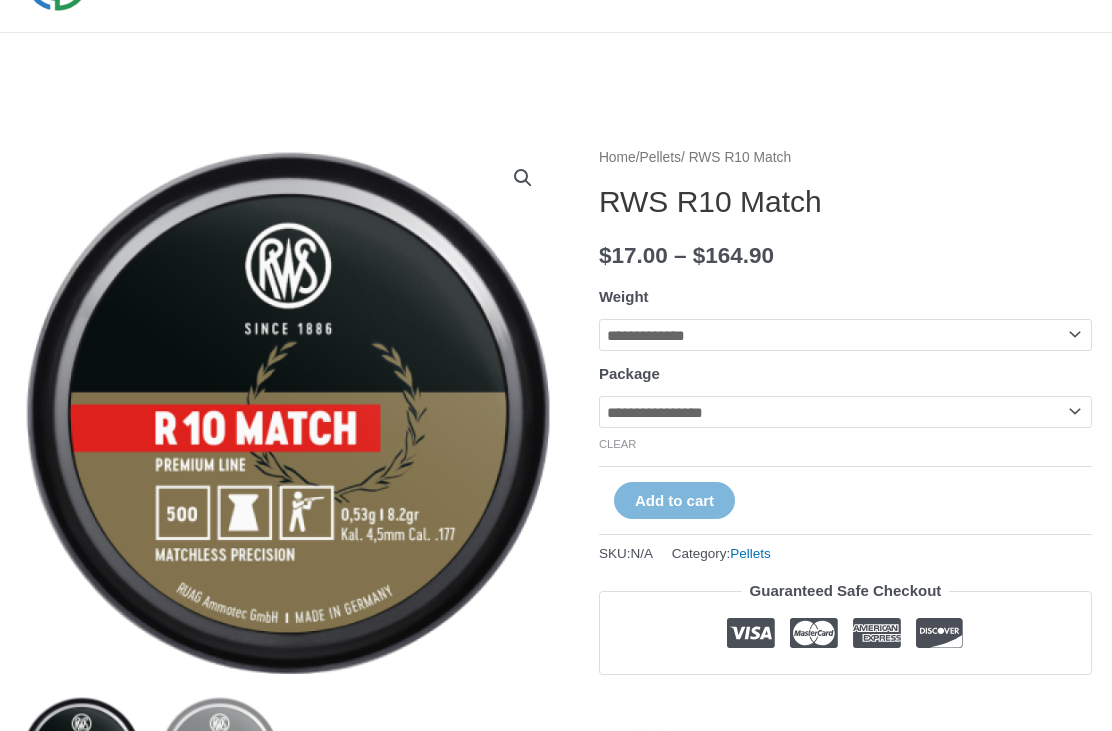 click on "**********" 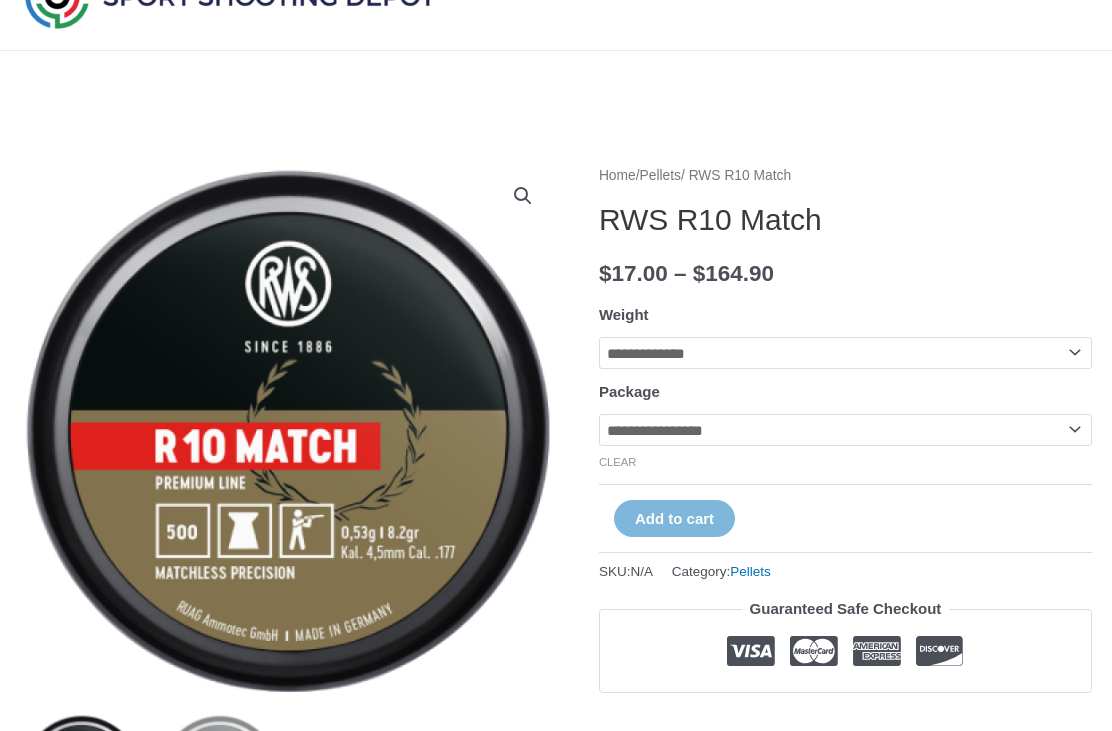 scroll, scrollTop: 88, scrollLeft: 0, axis: vertical 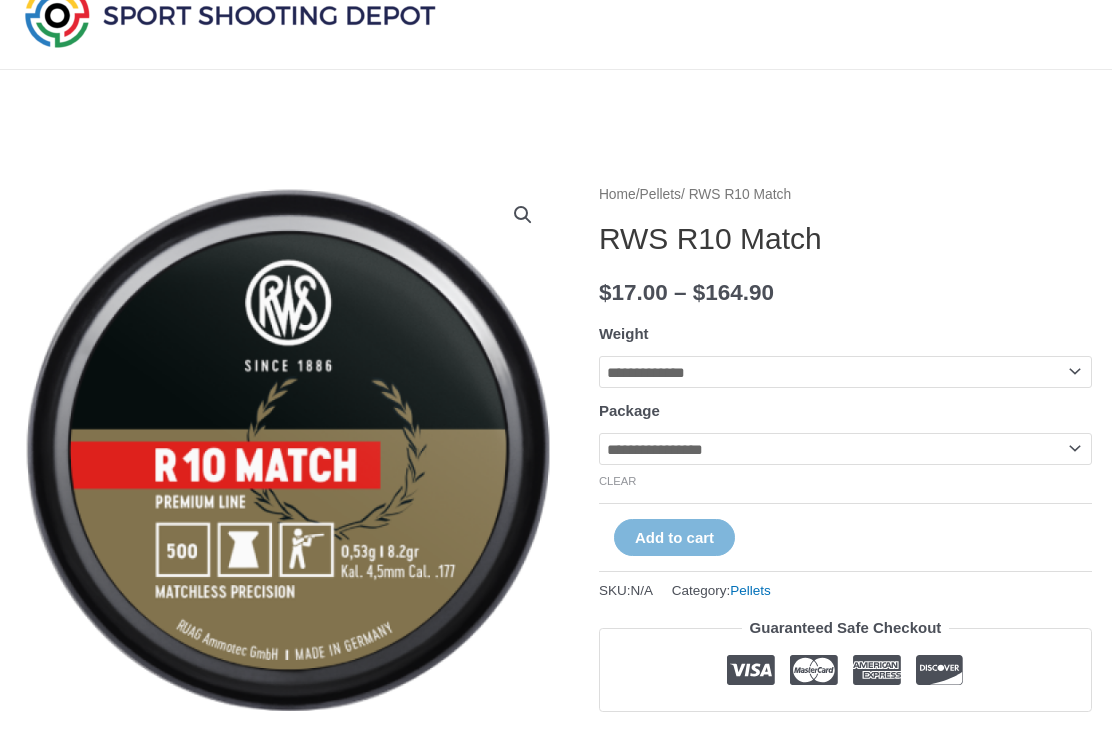 click on "**********" 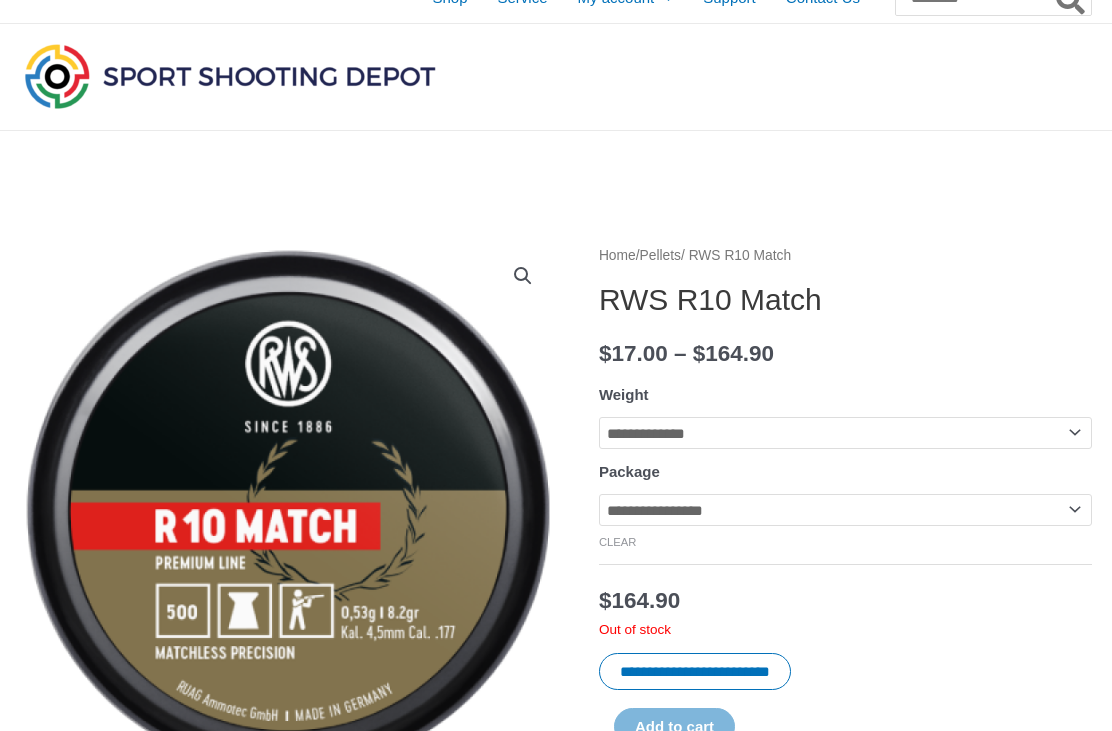 scroll, scrollTop: 0, scrollLeft: 0, axis: both 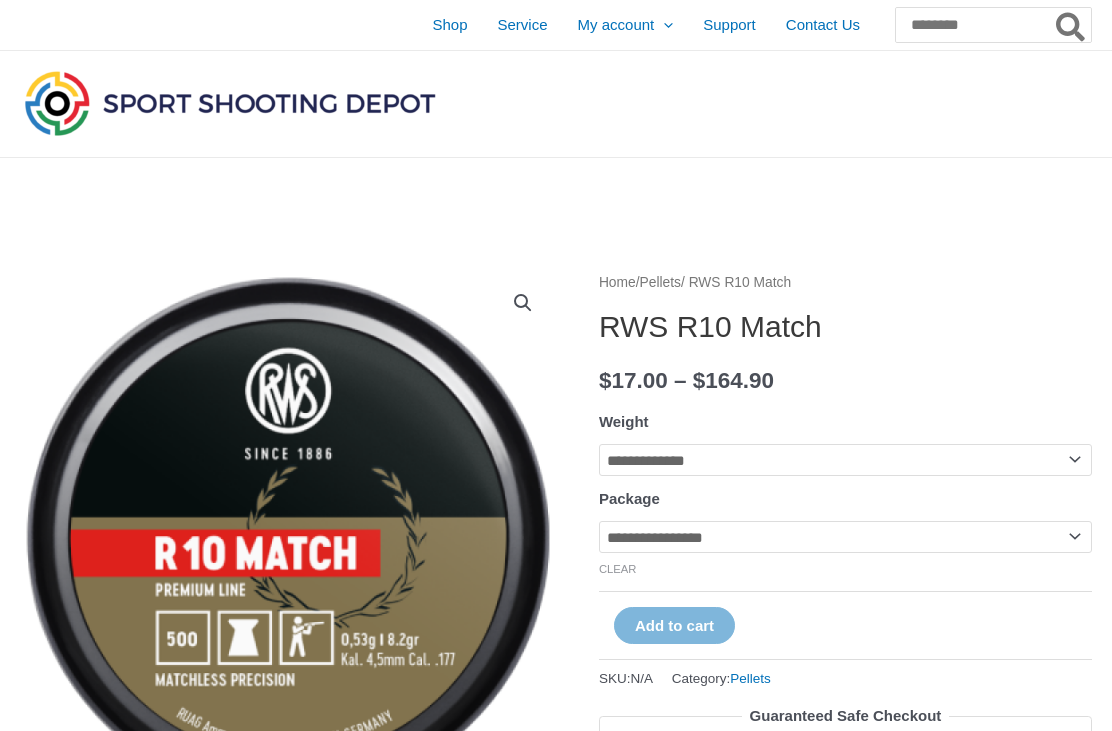 click on "**********" 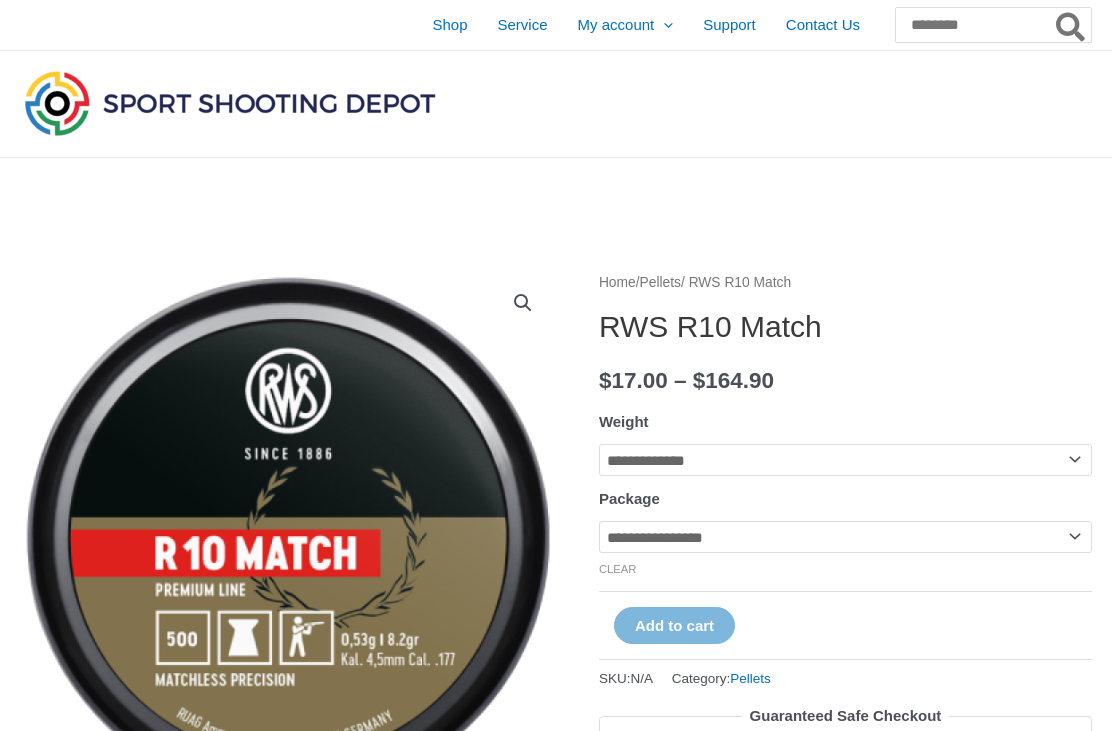select on "**********" 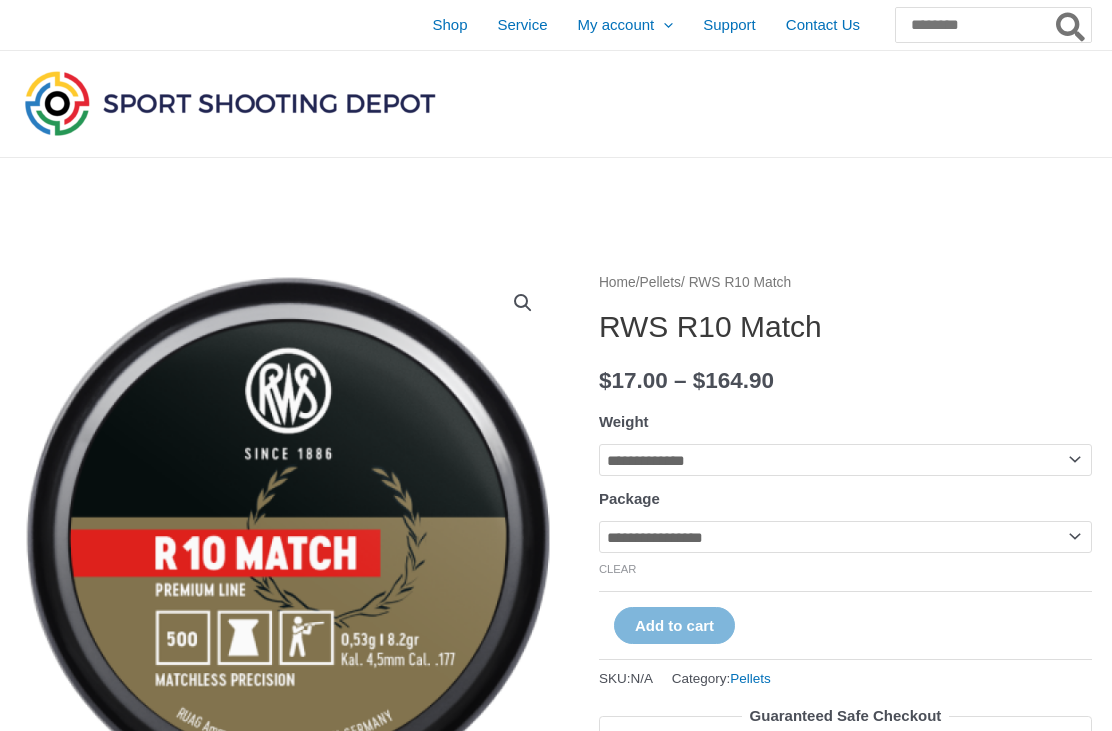 click on "**********" 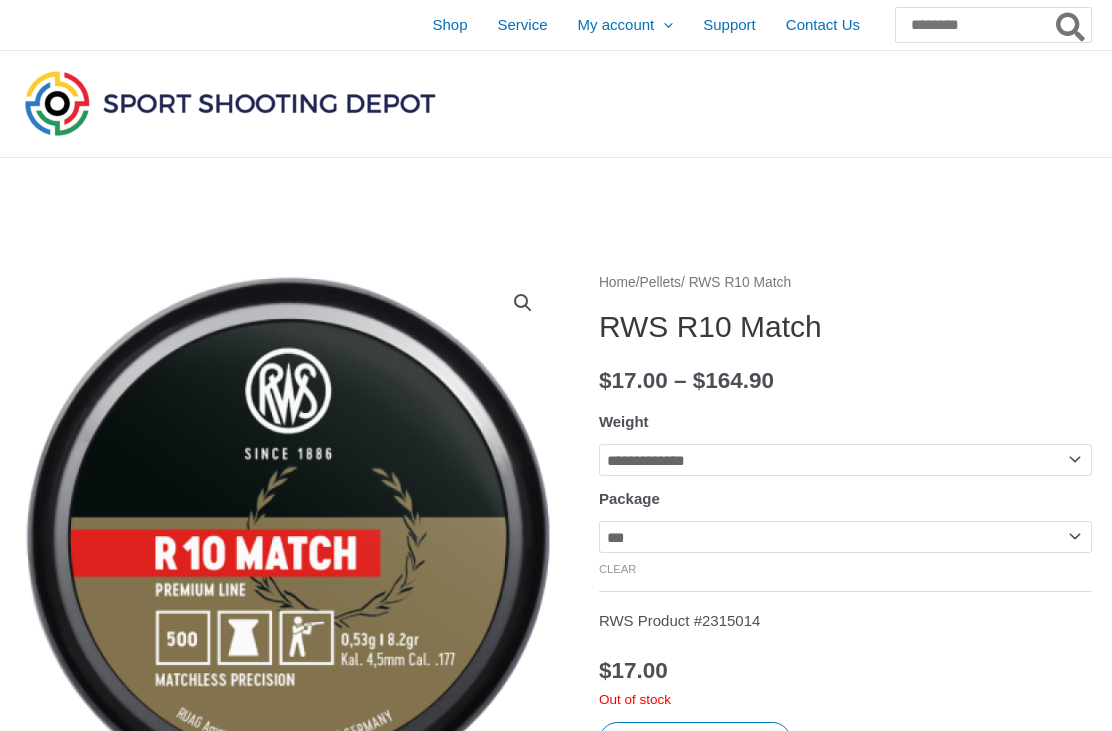 click on "**********" 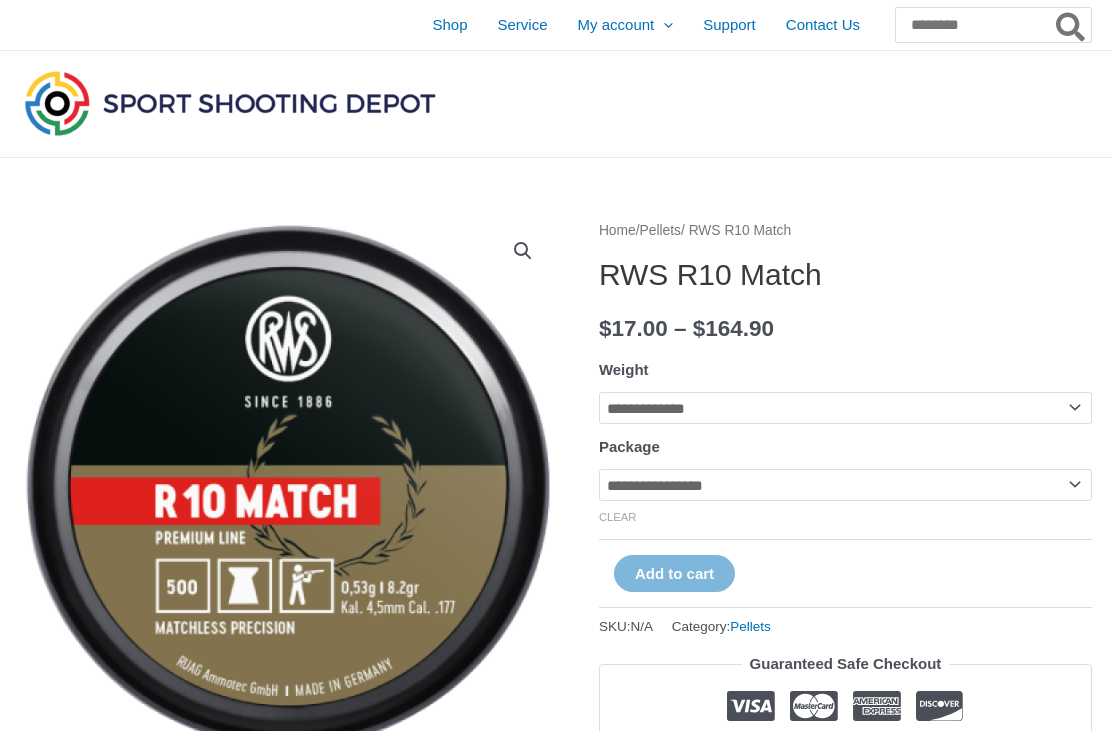 scroll, scrollTop: 0, scrollLeft: 0, axis: both 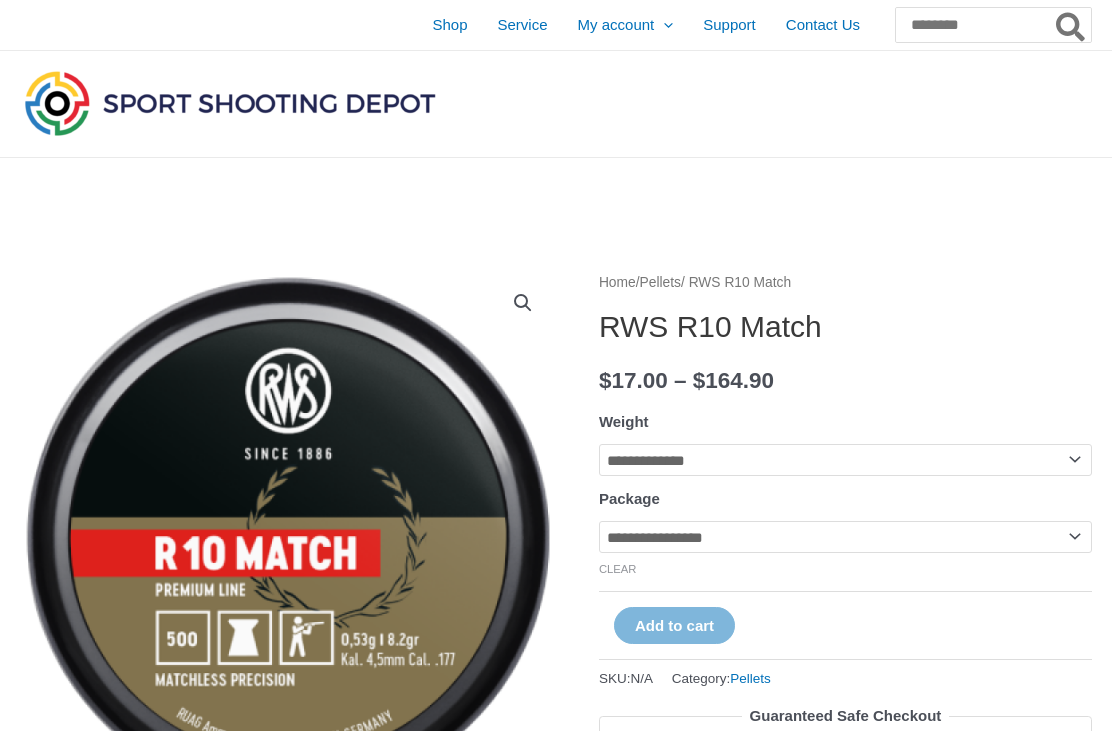 click on "**********" 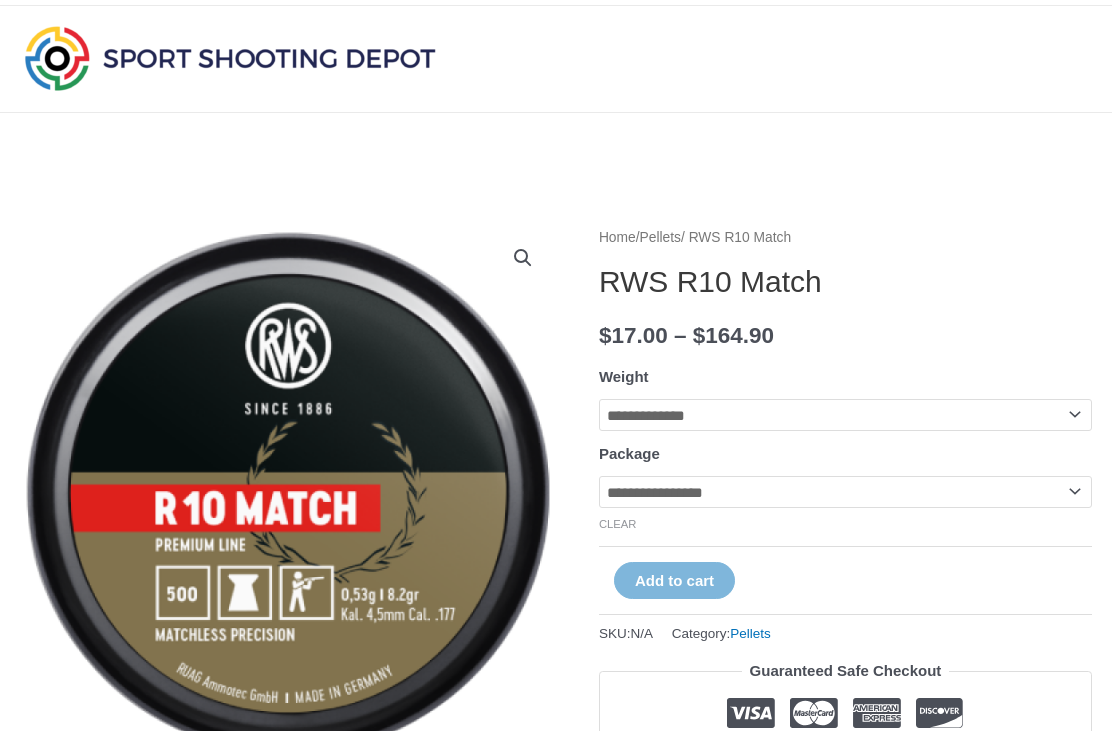 scroll, scrollTop: 48, scrollLeft: 0, axis: vertical 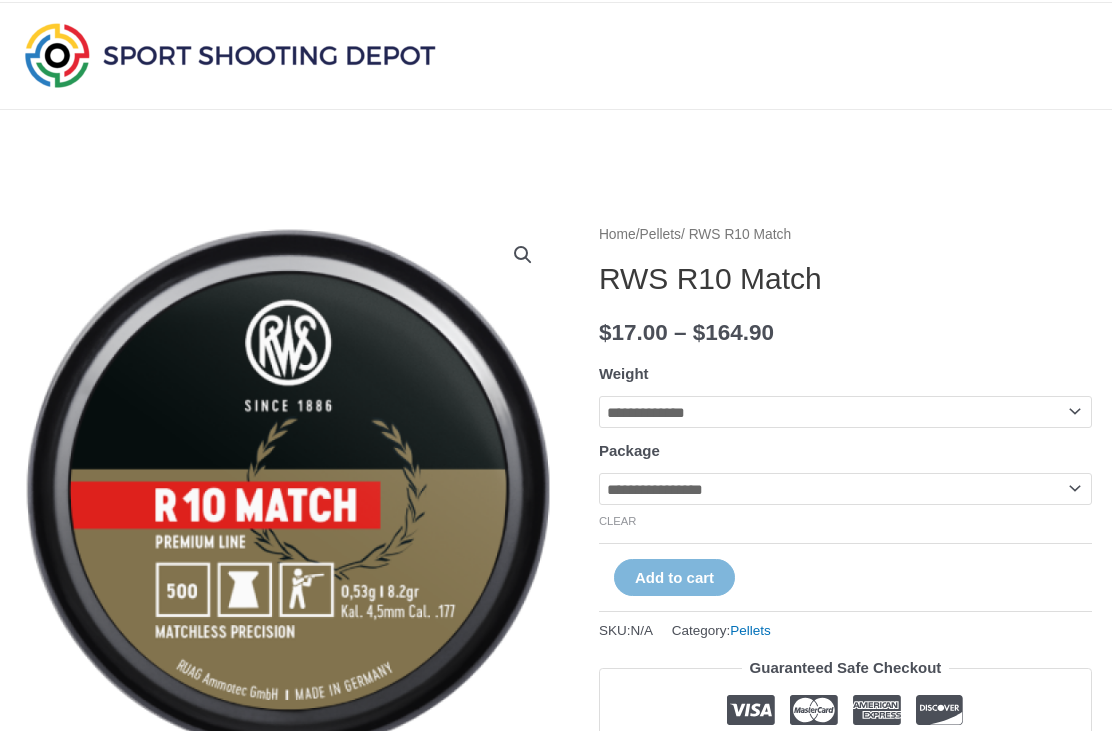 click on "**********" 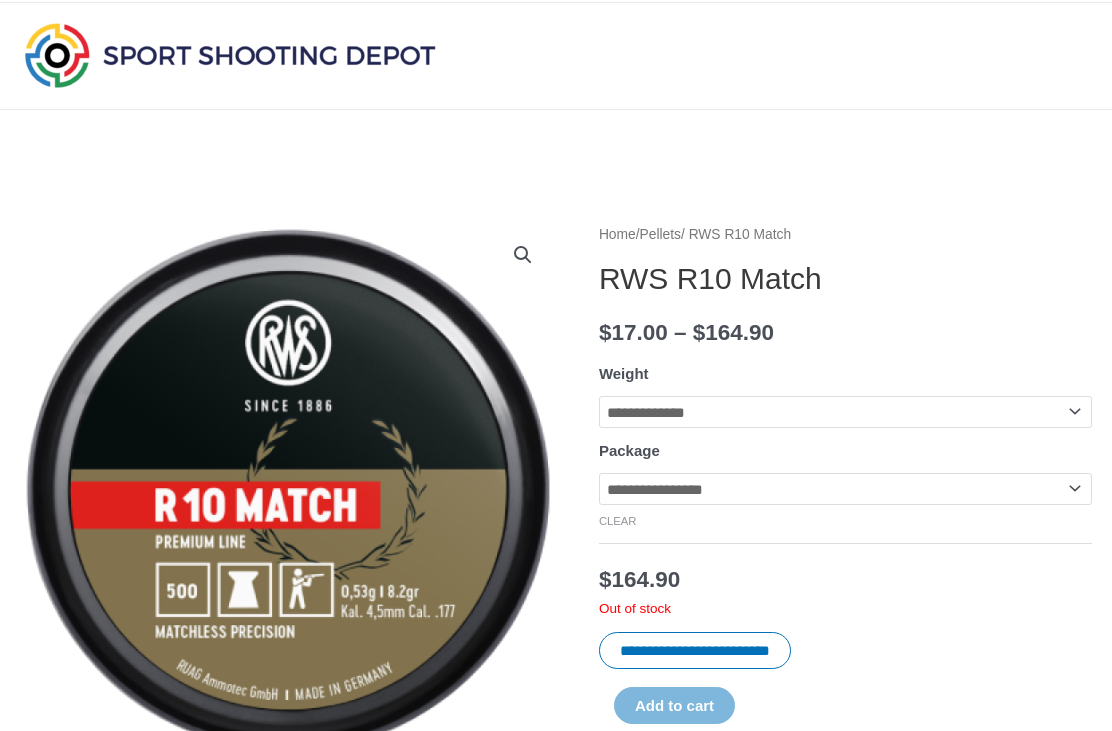 click on "**********" 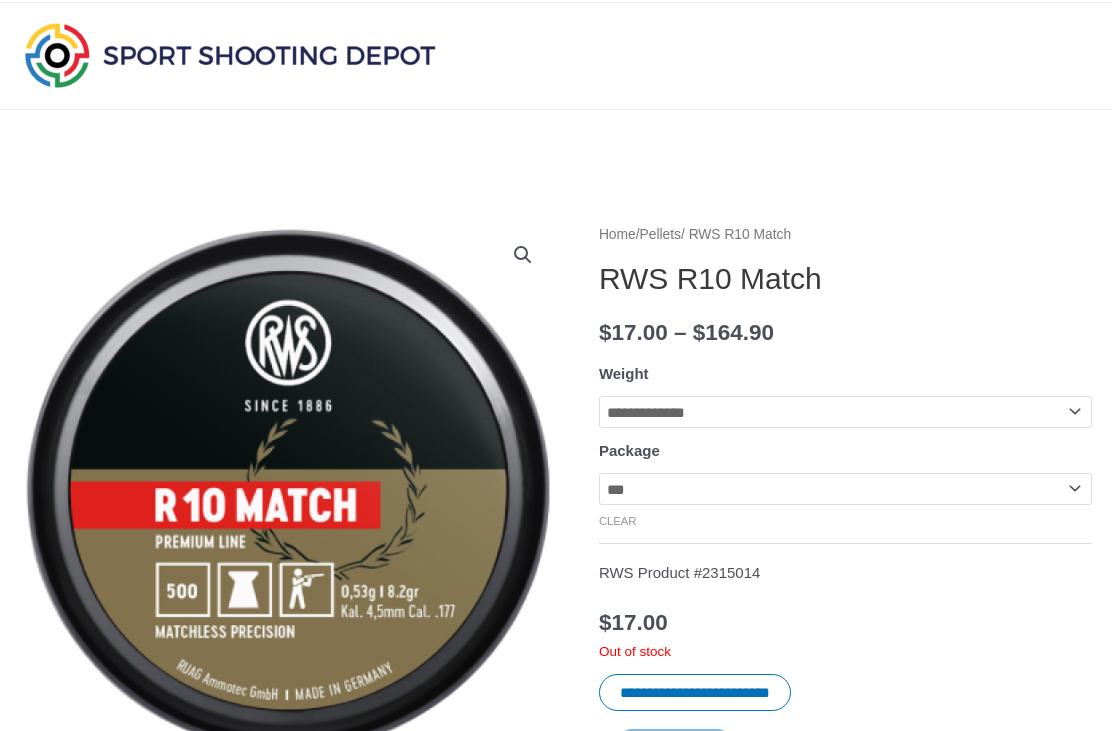 click on "**********" 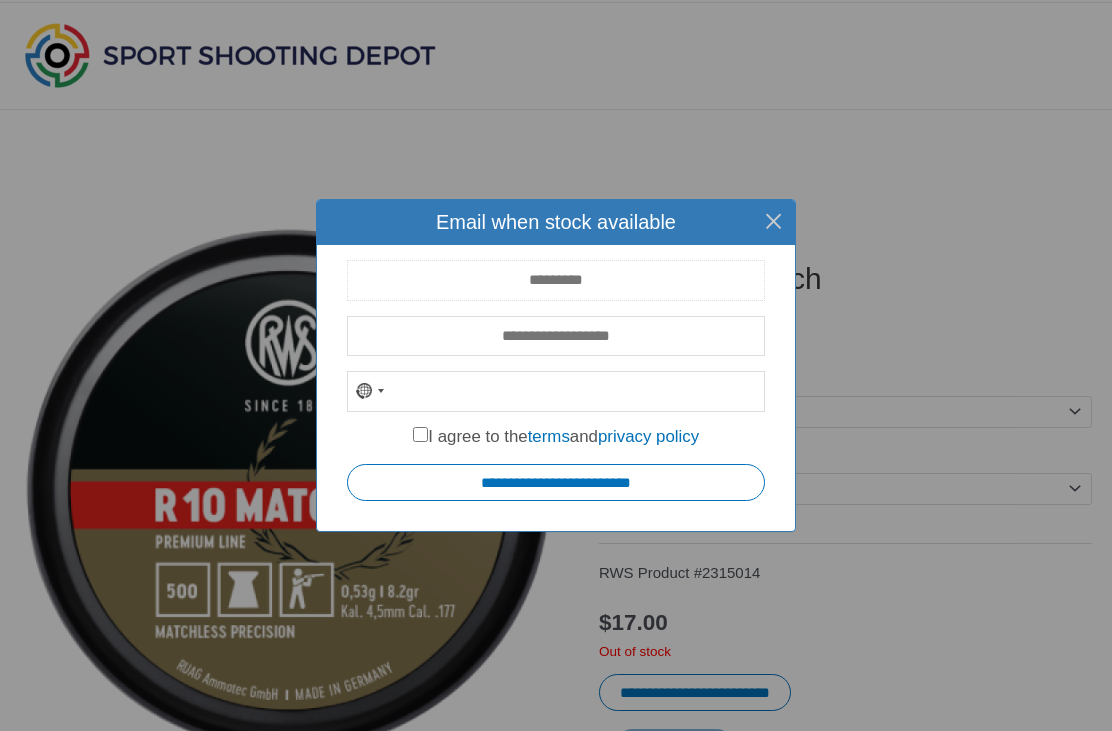 click at bounding box center (556, 280) 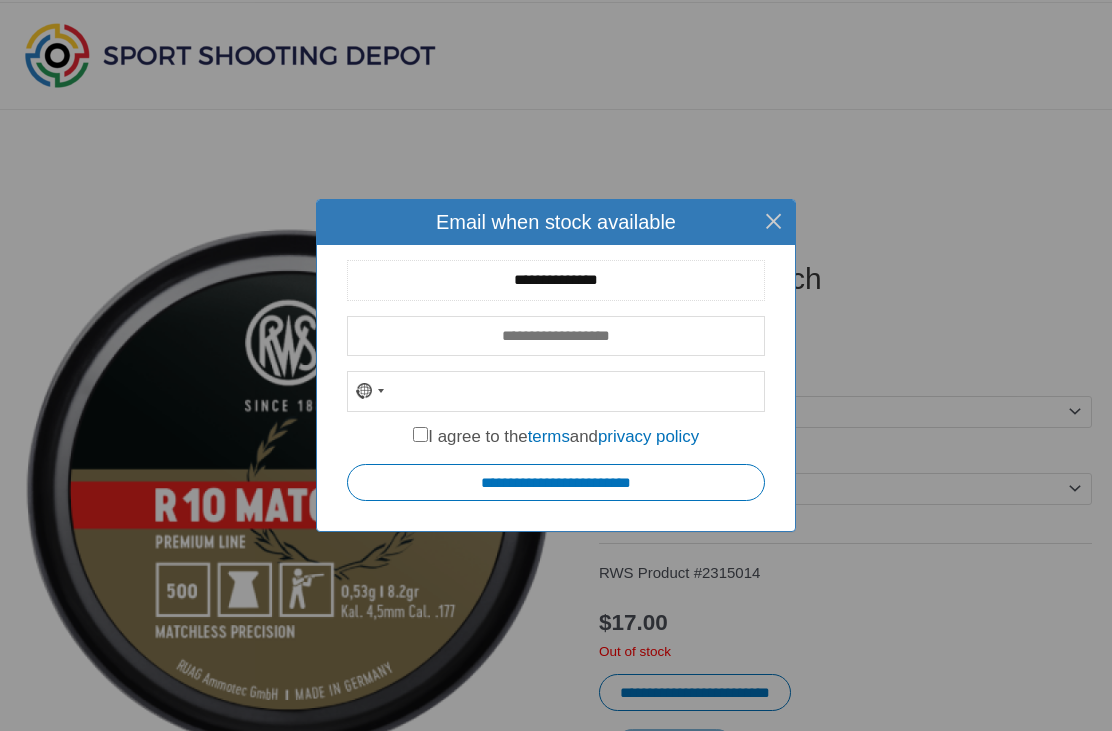 type on "**********" 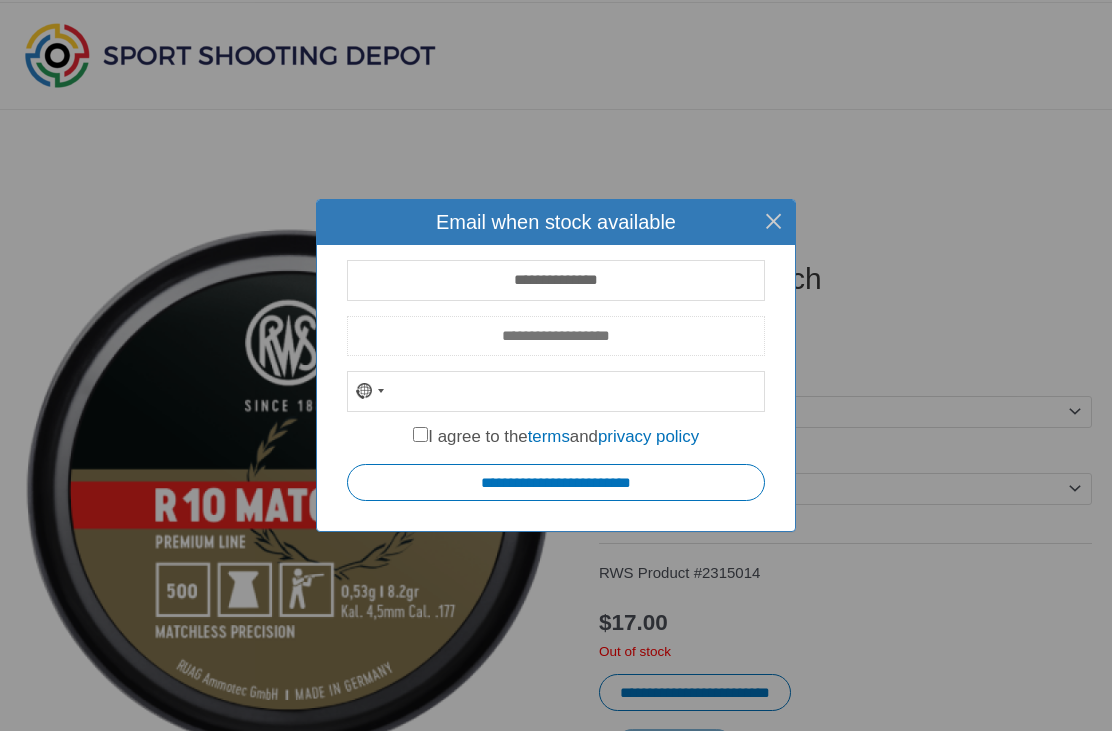 click at bounding box center [556, 336] 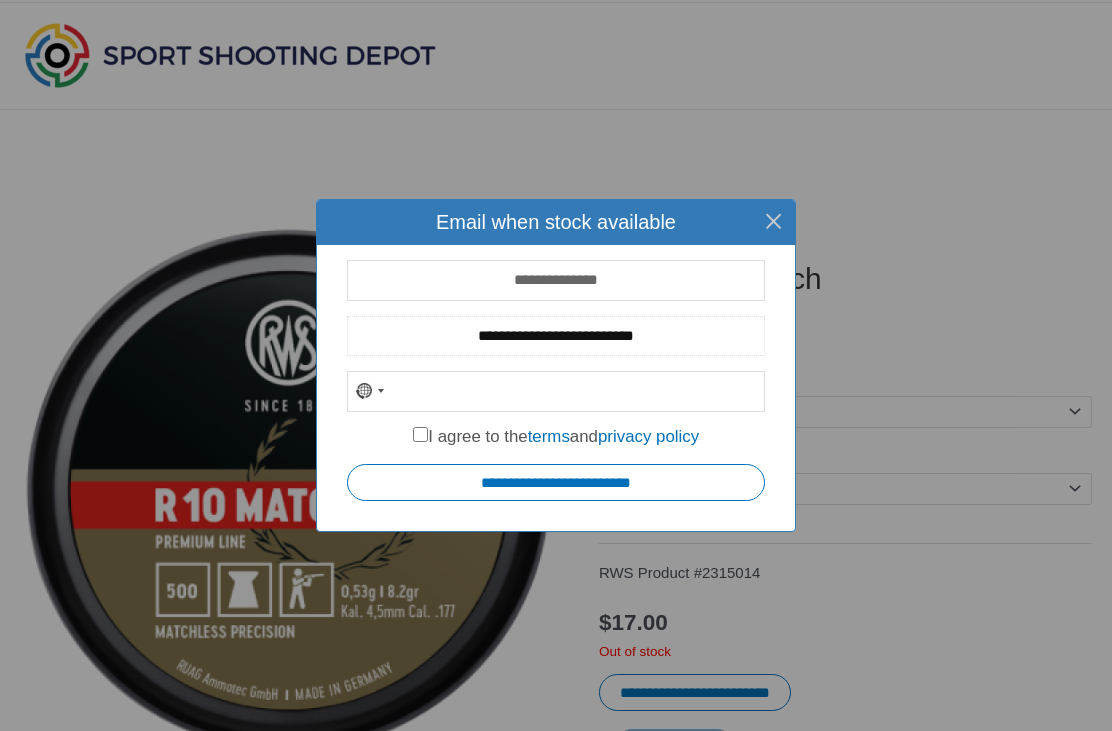 type on "**********" 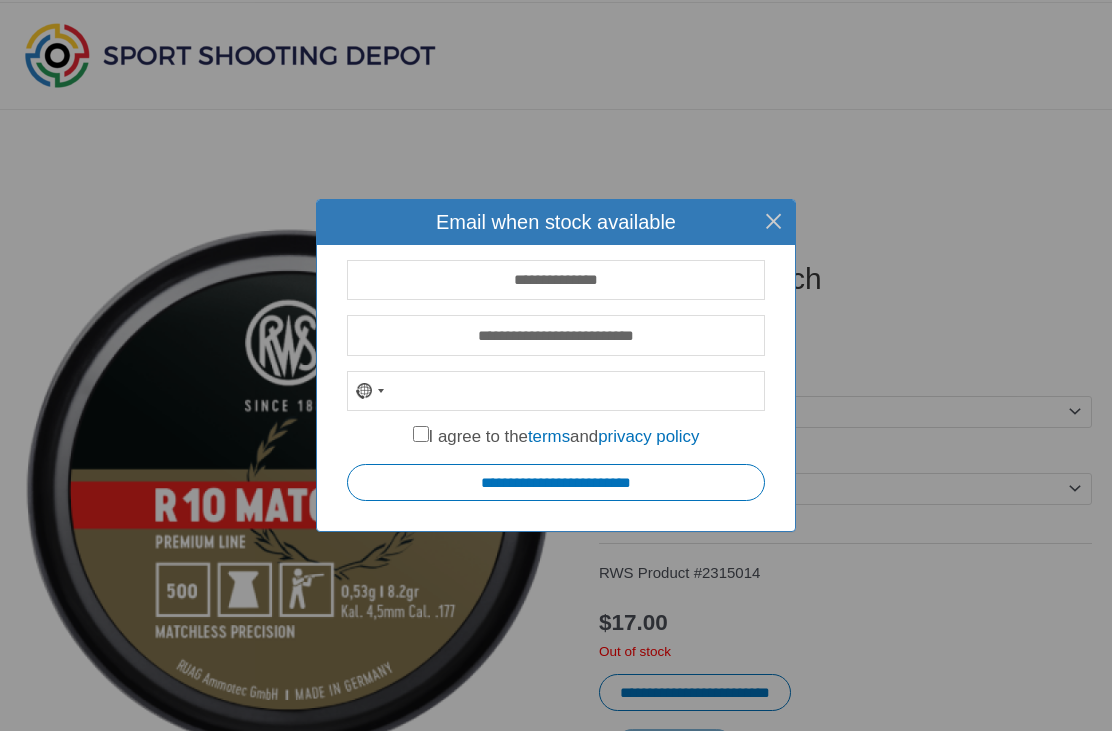 click at bounding box center (381, 391) 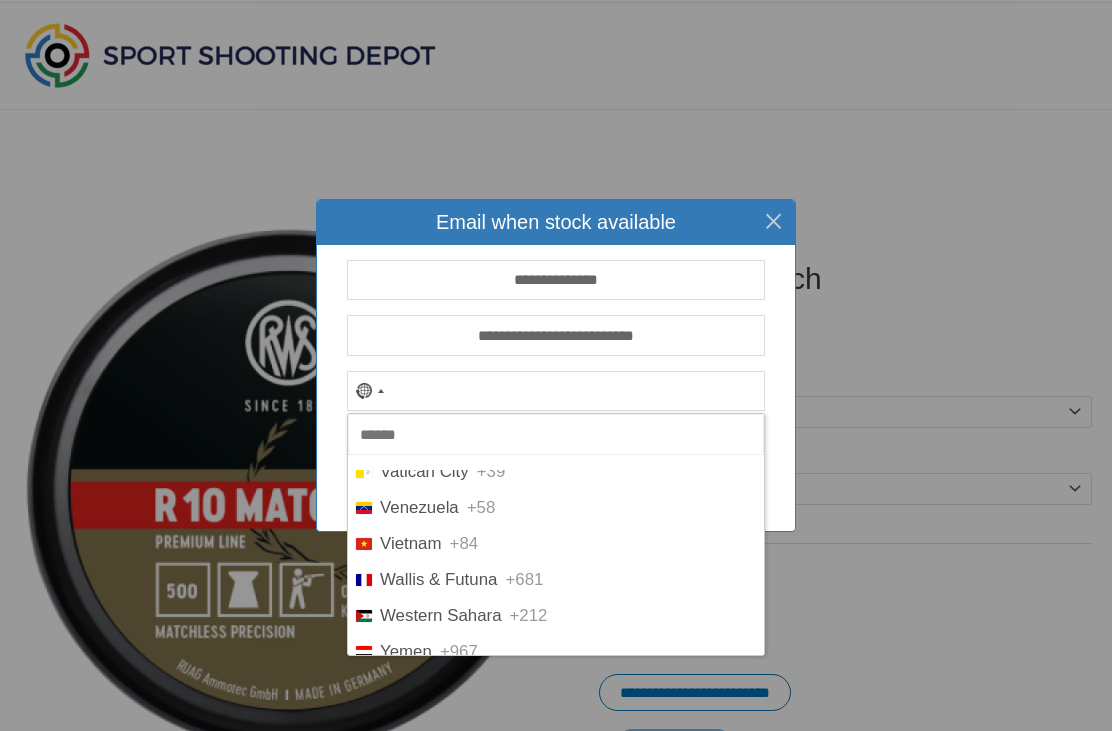 scroll, scrollTop: 8497, scrollLeft: 0, axis: vertical 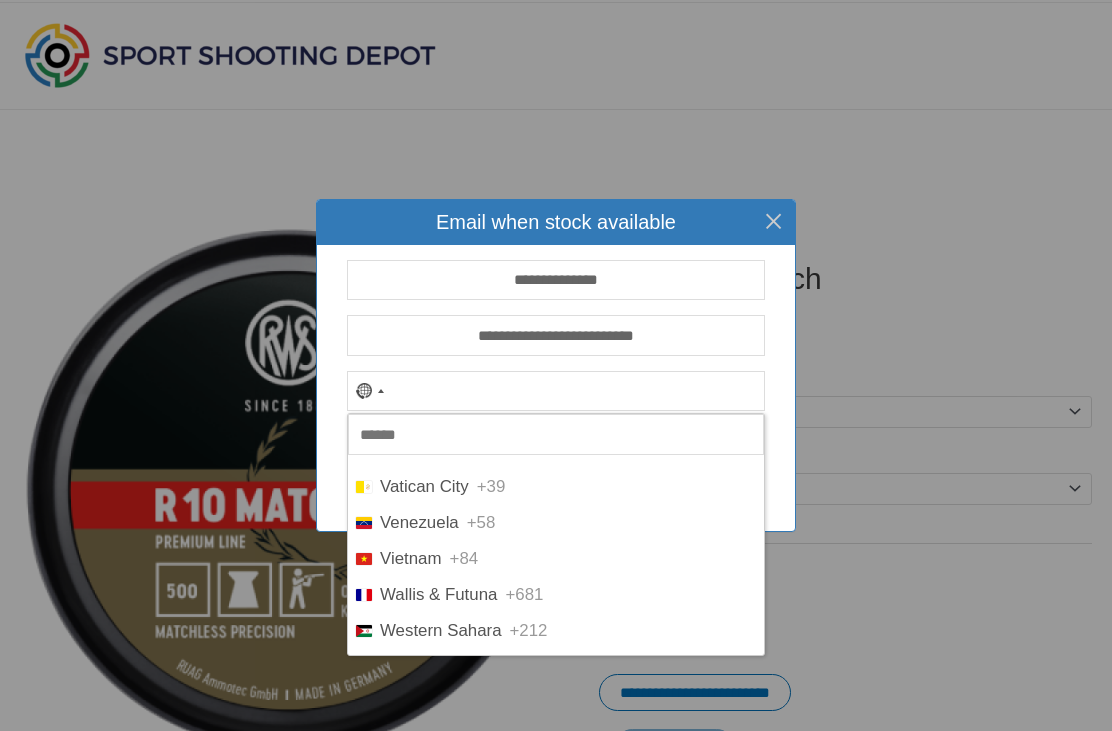 click on "United States" at bounding box center (430, 343) 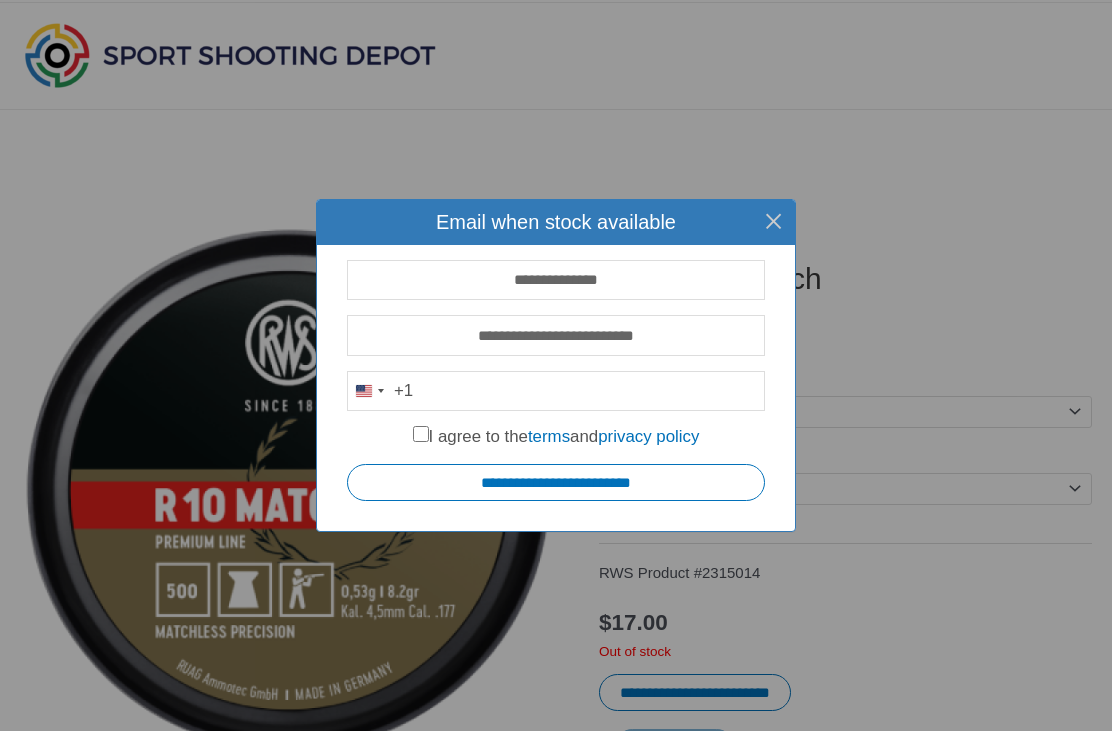 click on "**********" at bounding box center (556, 482) 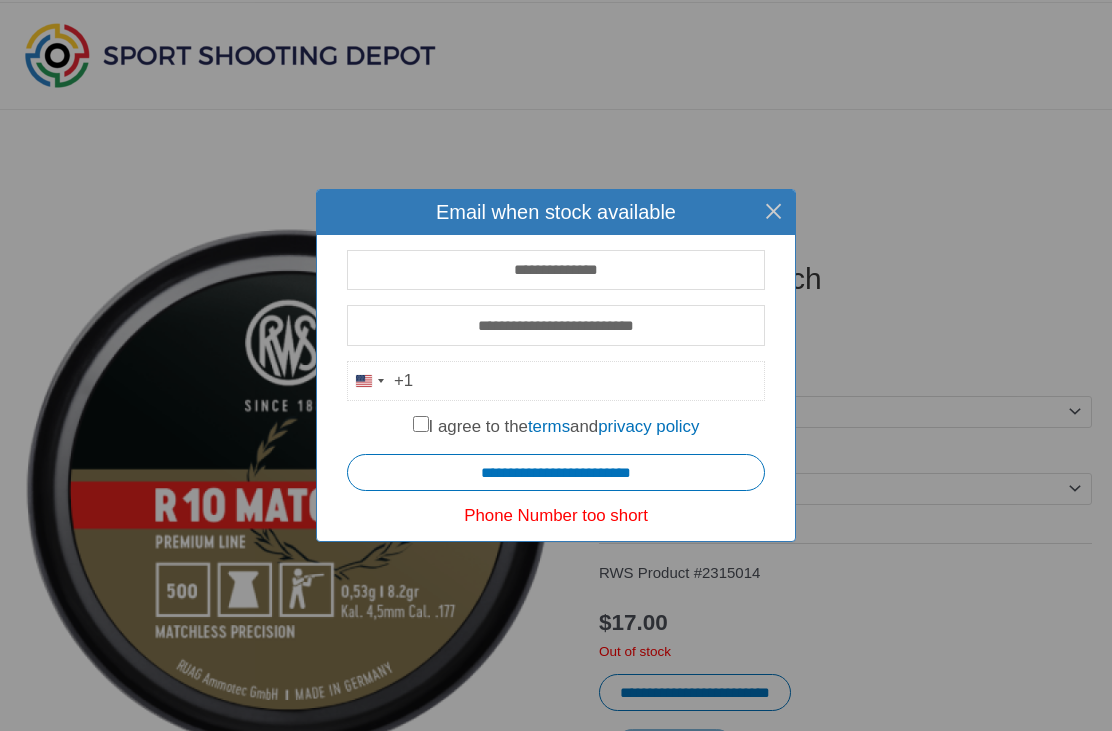 click at bounding box center [556, 381] 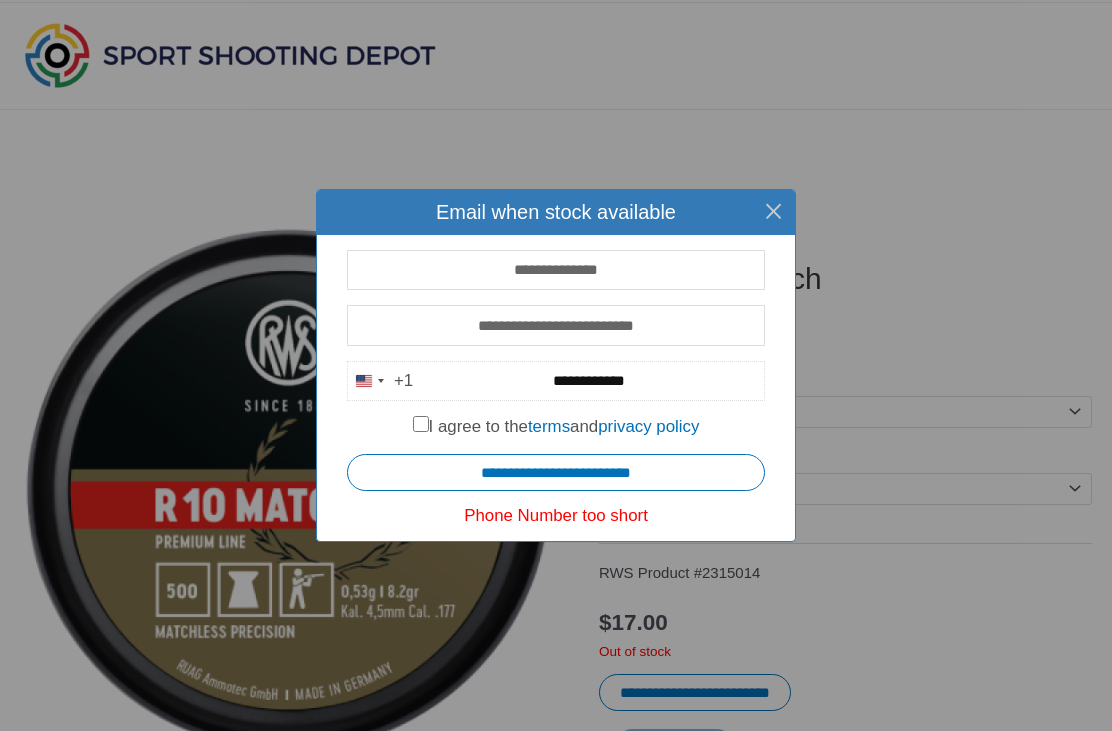 type on "**********" 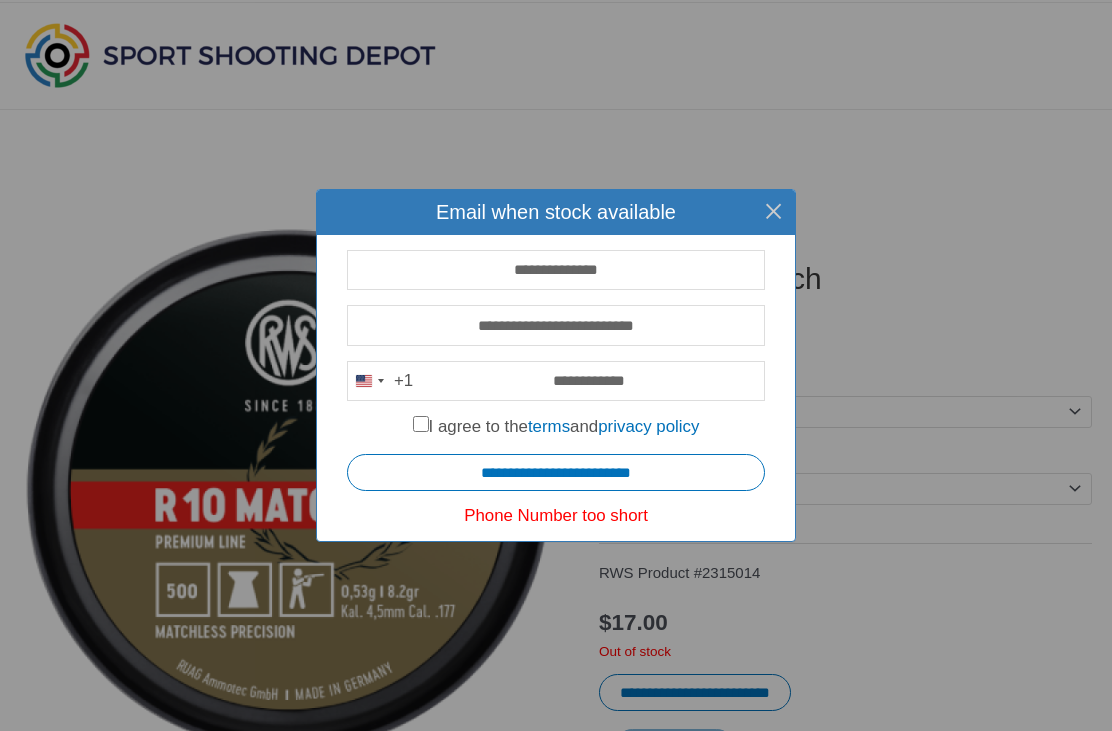 click on "**********" at bounding box center [556, 472] 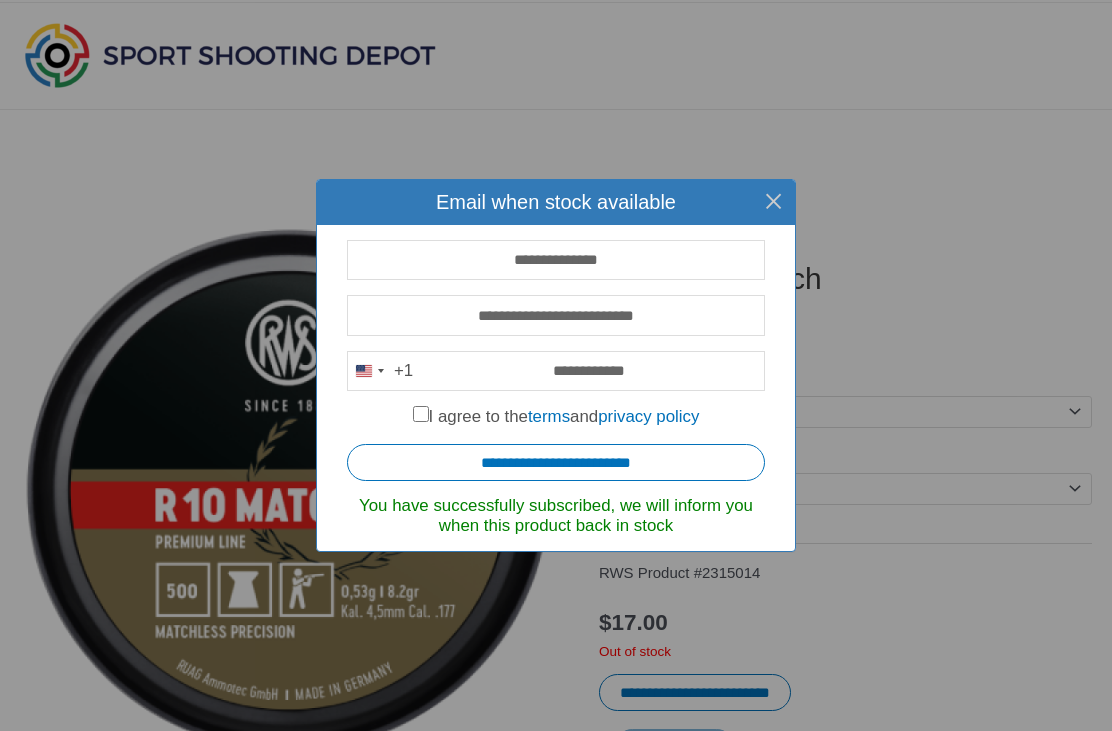 click on "×" at bounding box center [773, 201] 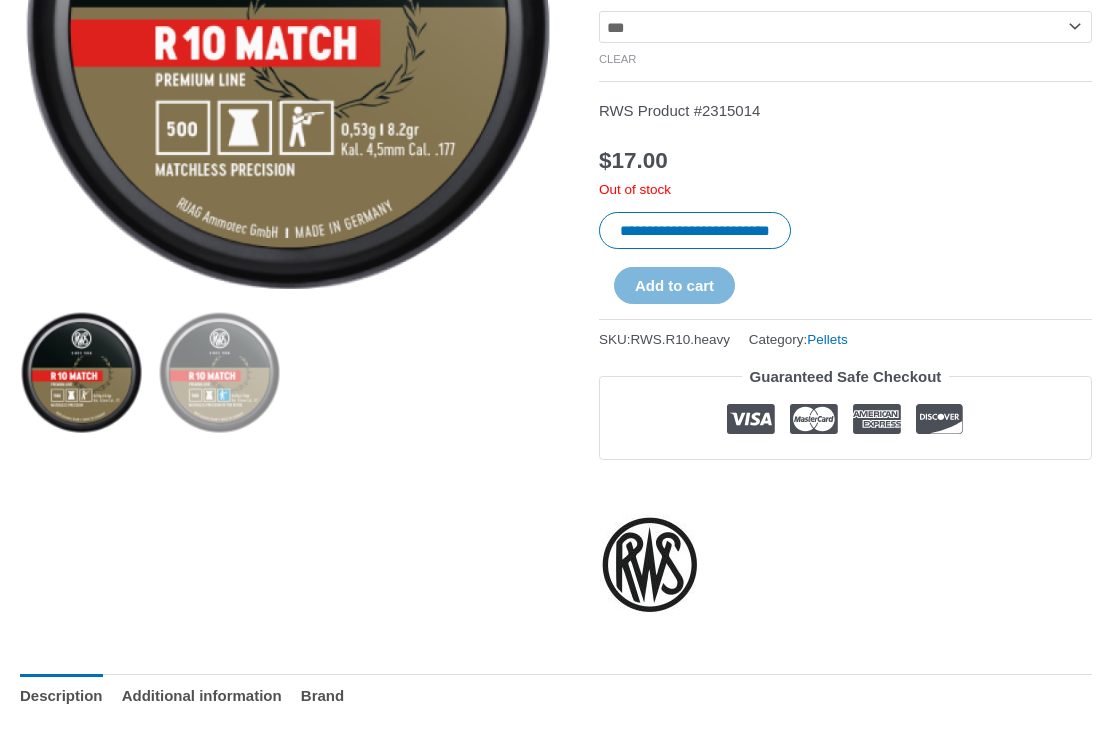 scroll, scrollTop: 0, scrollLeft: 0, axis: both 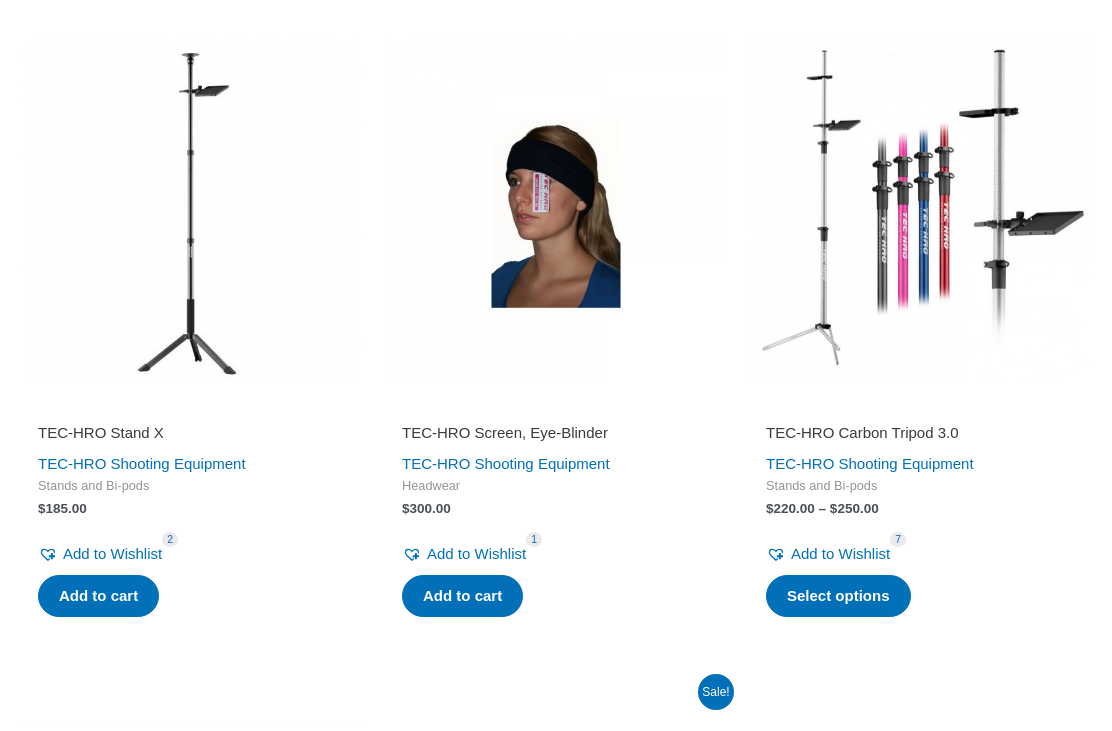 click on "TEC-HRO Carbon Tripod 3.0" at bounding box center (920, 436) 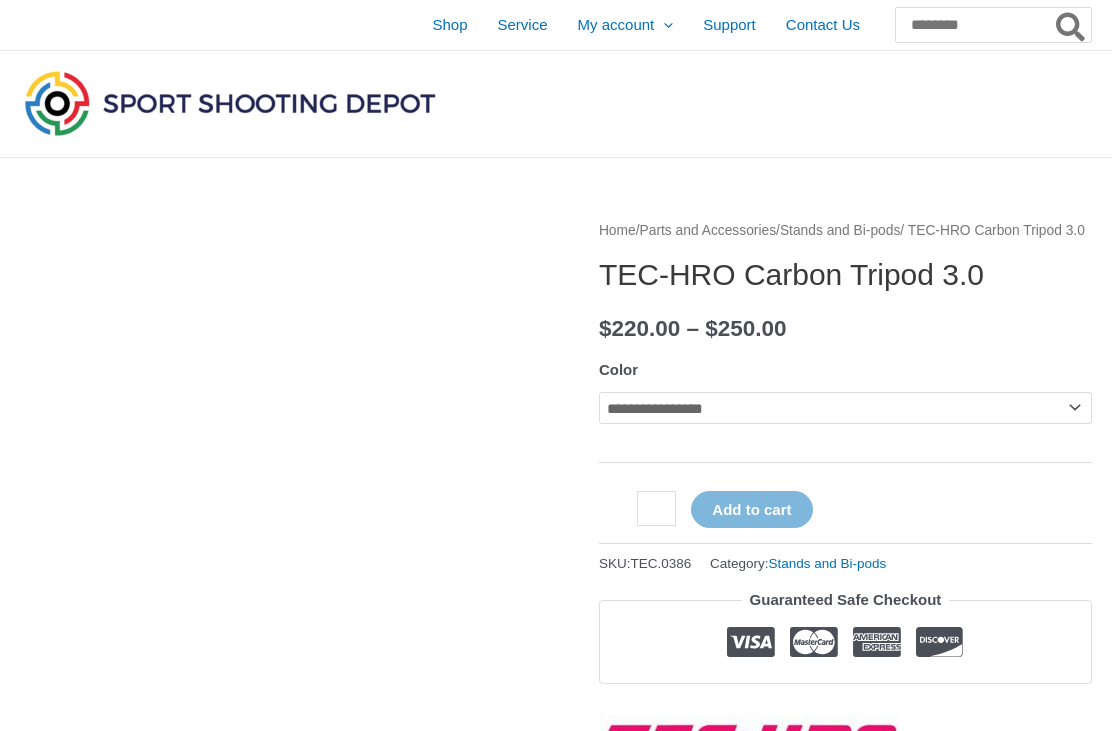 scroll, scrollTop: 0, scrollLeft: 0, axis: both 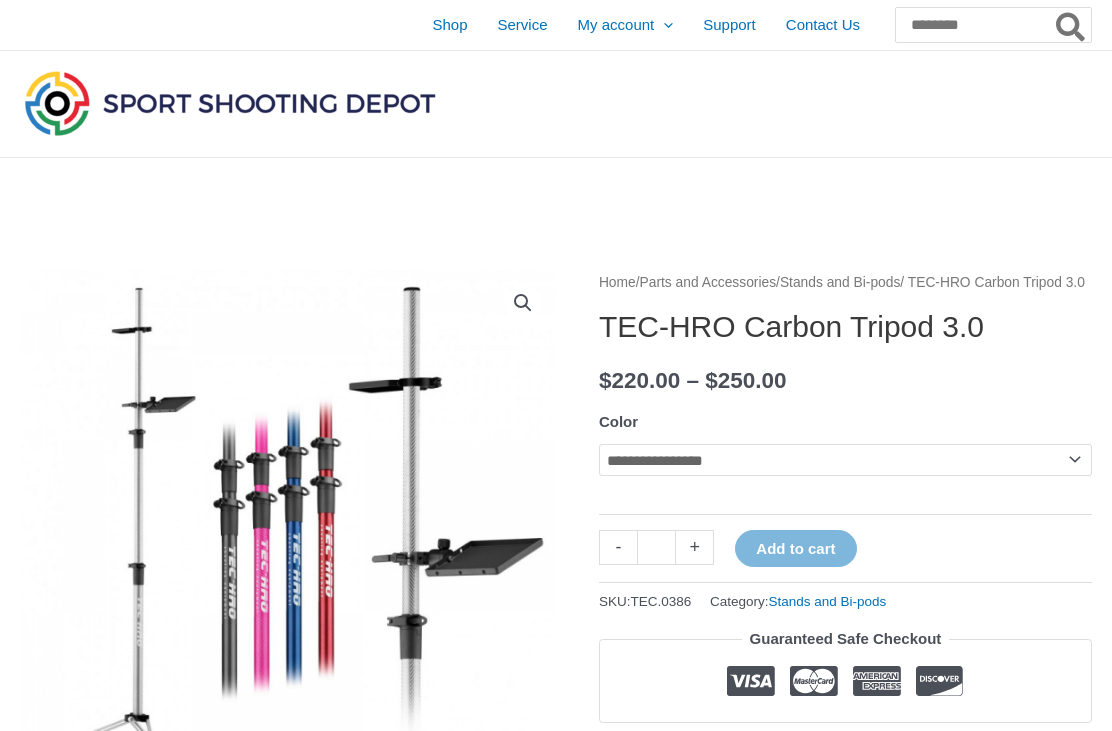 click on "**********" 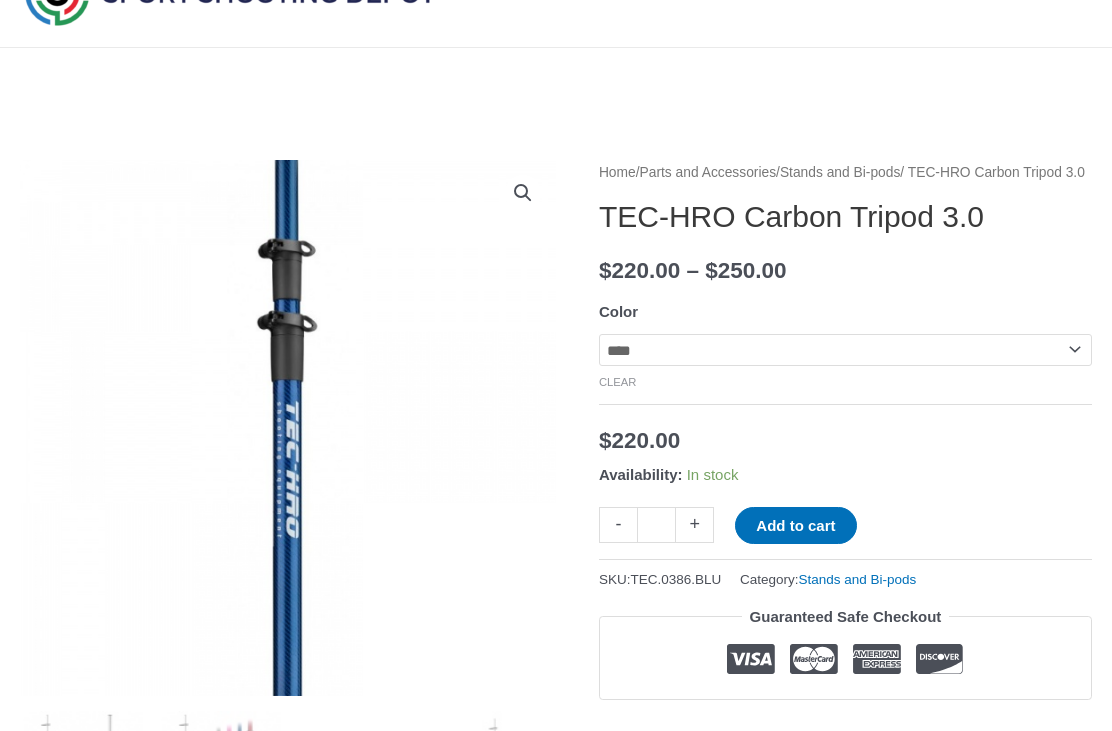 scroll, scrollTop: 128, scrollLeft: 0, axis: vertical 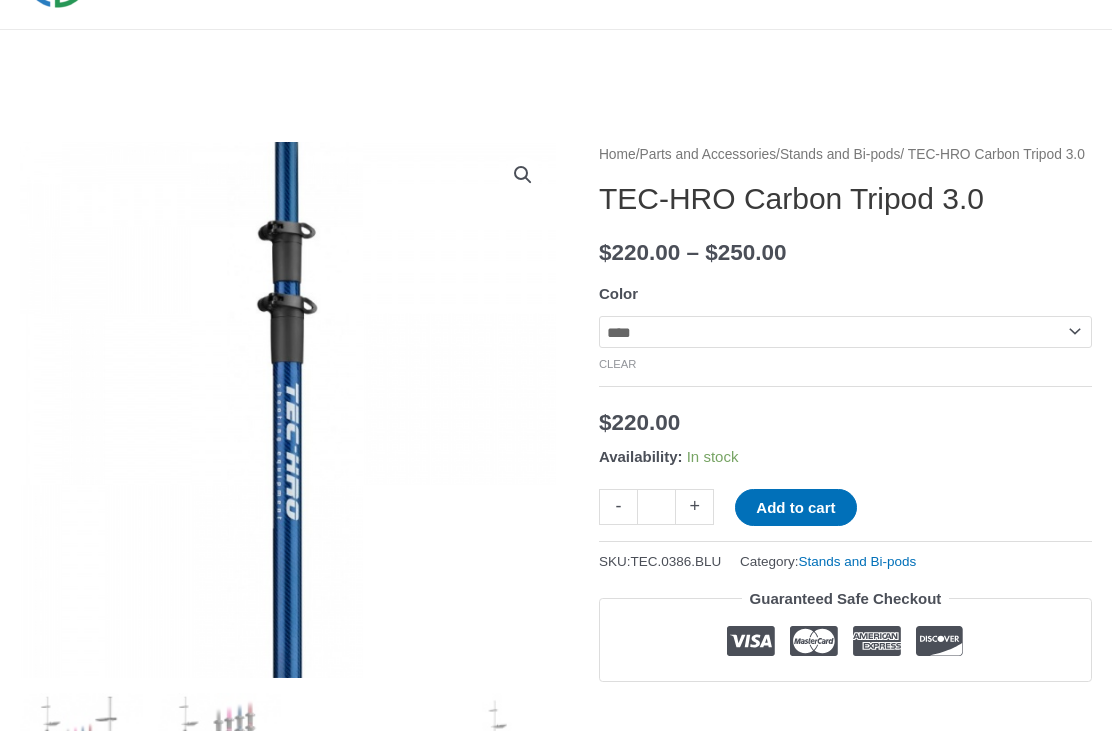 click on "Add to cart" 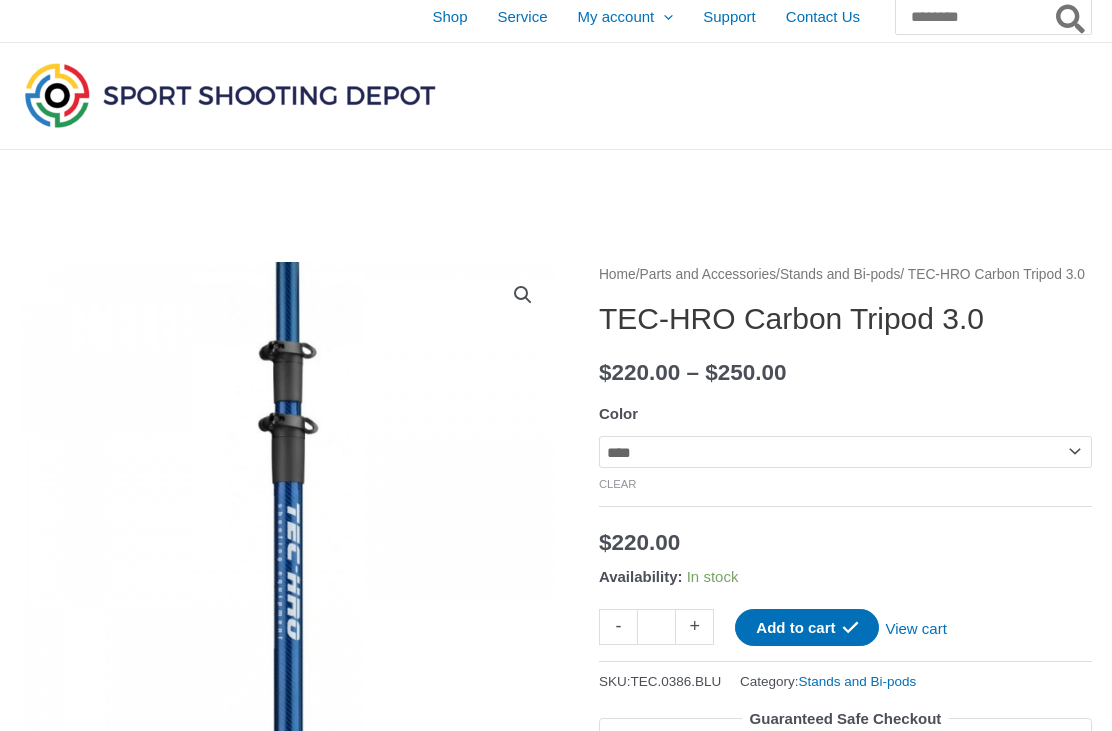 scroll, scrollTop: 0, scrollLeft: 0, axis: both 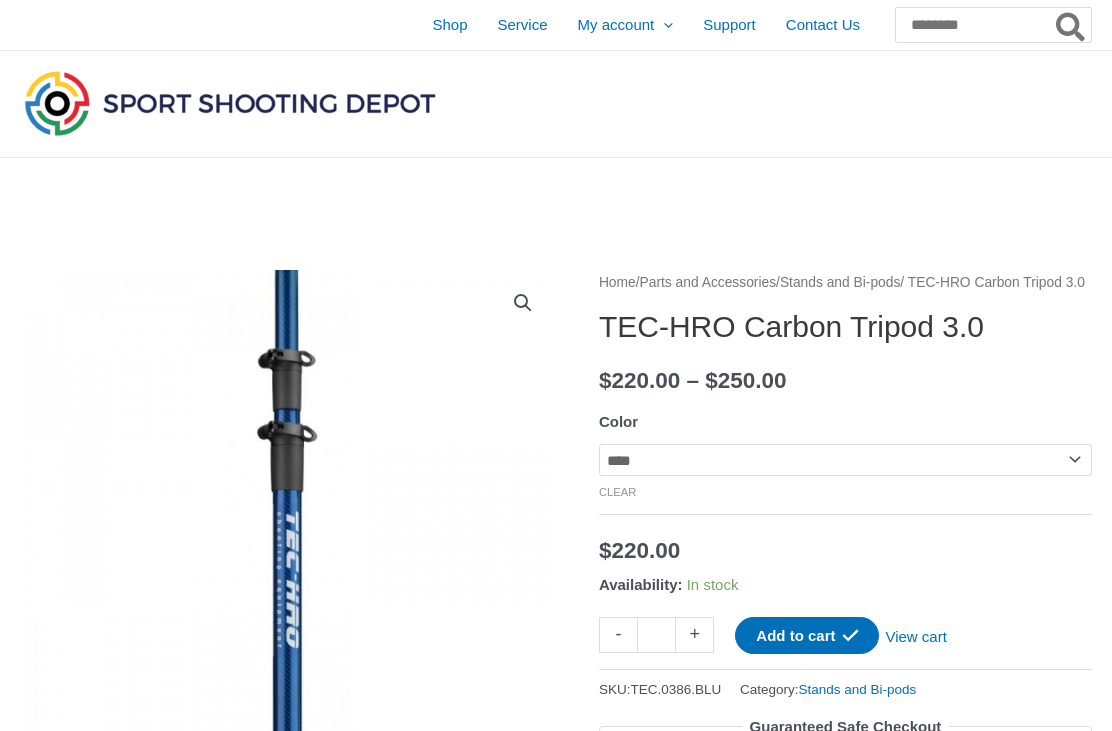 click on "Shop" at bounding box center (449, 25) 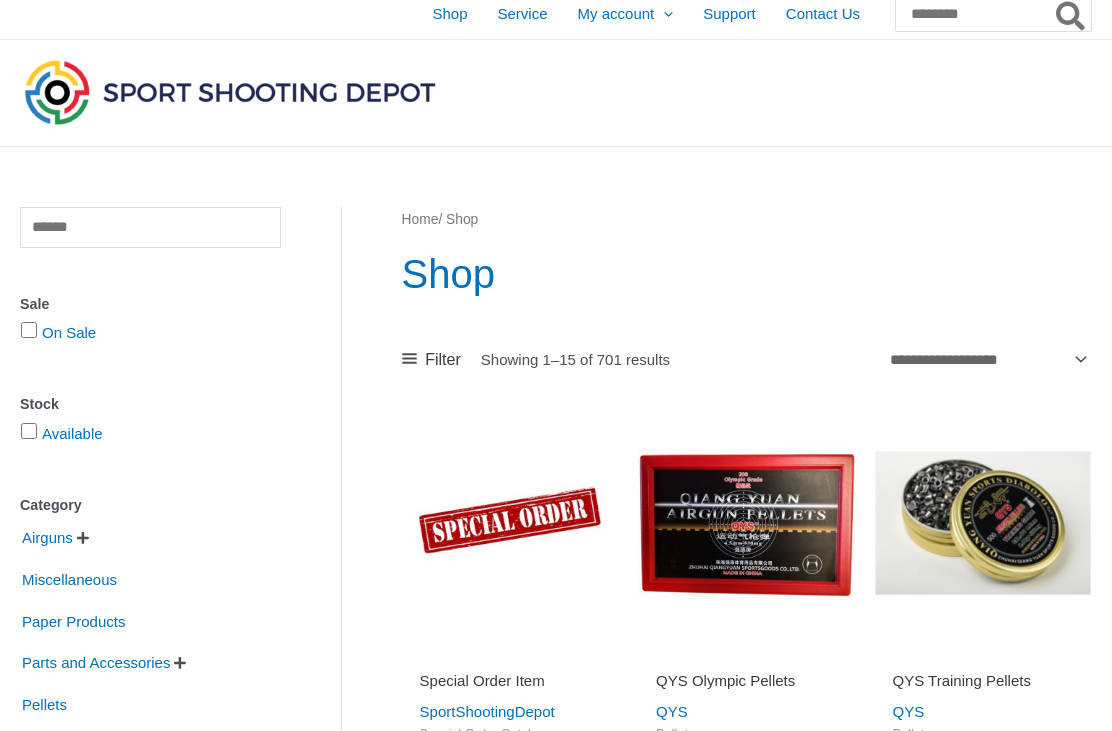 scroll, scrollTop: 0, scrollLeft: 0, axis: both 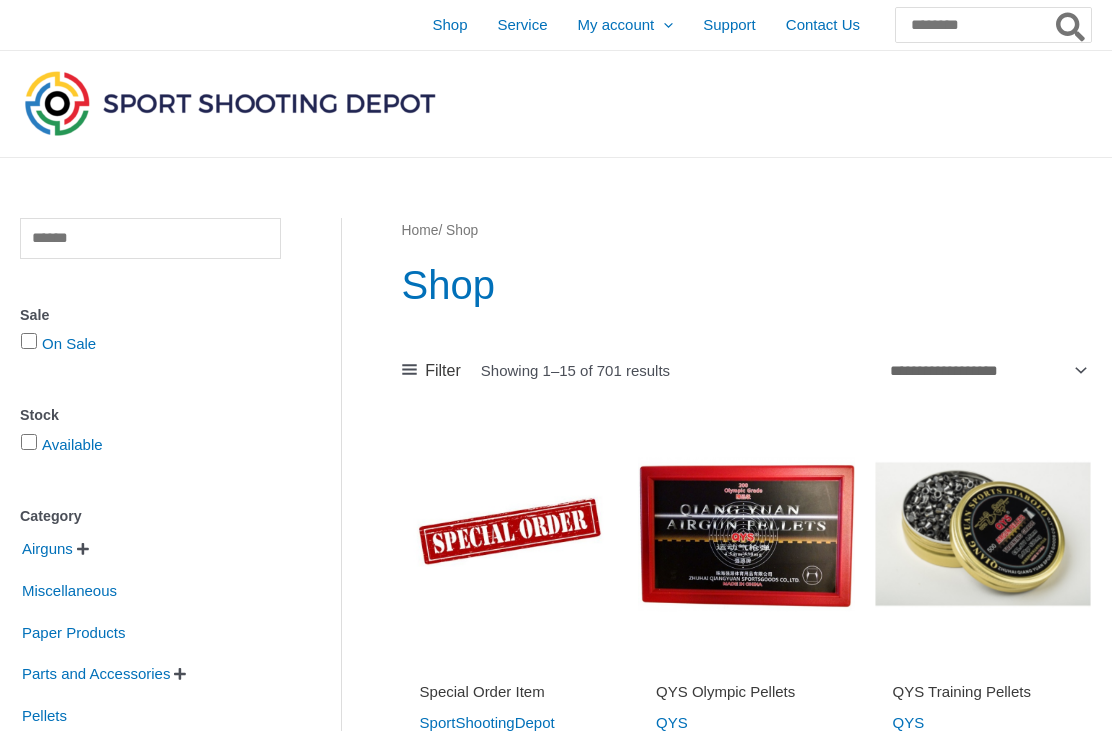 click on "Miscellaneous" at bounding box center [69, 591] 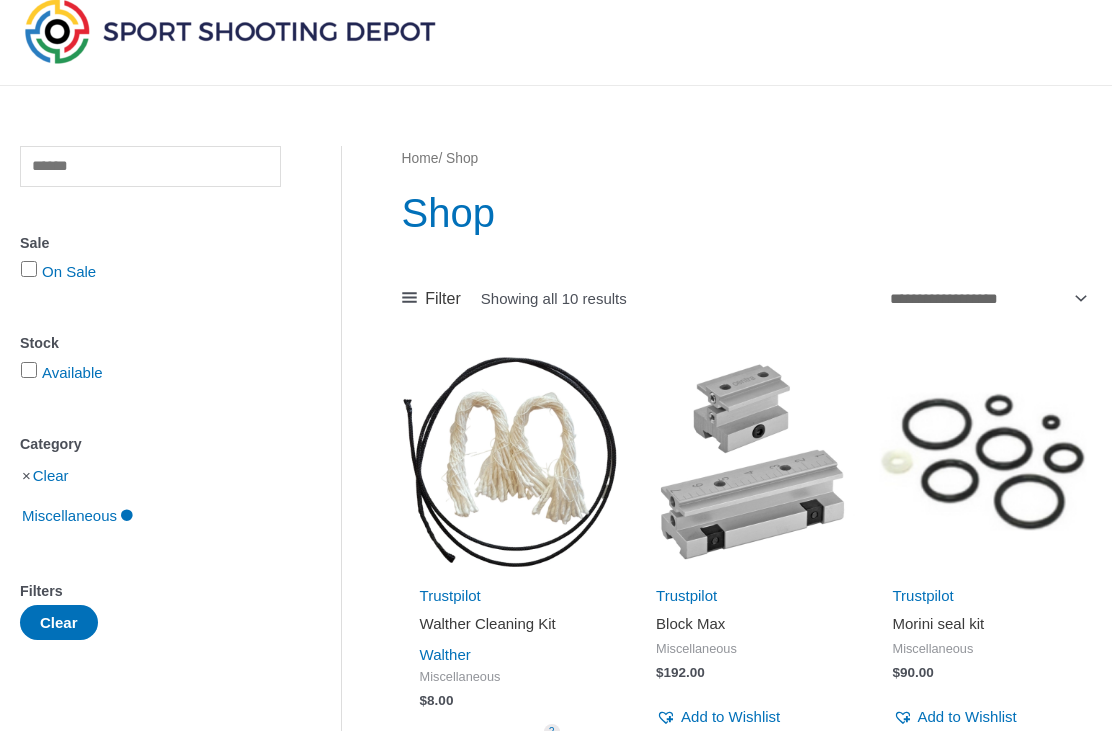 scroll, scrollTop: 0, scrollLeft: 0, axis: both 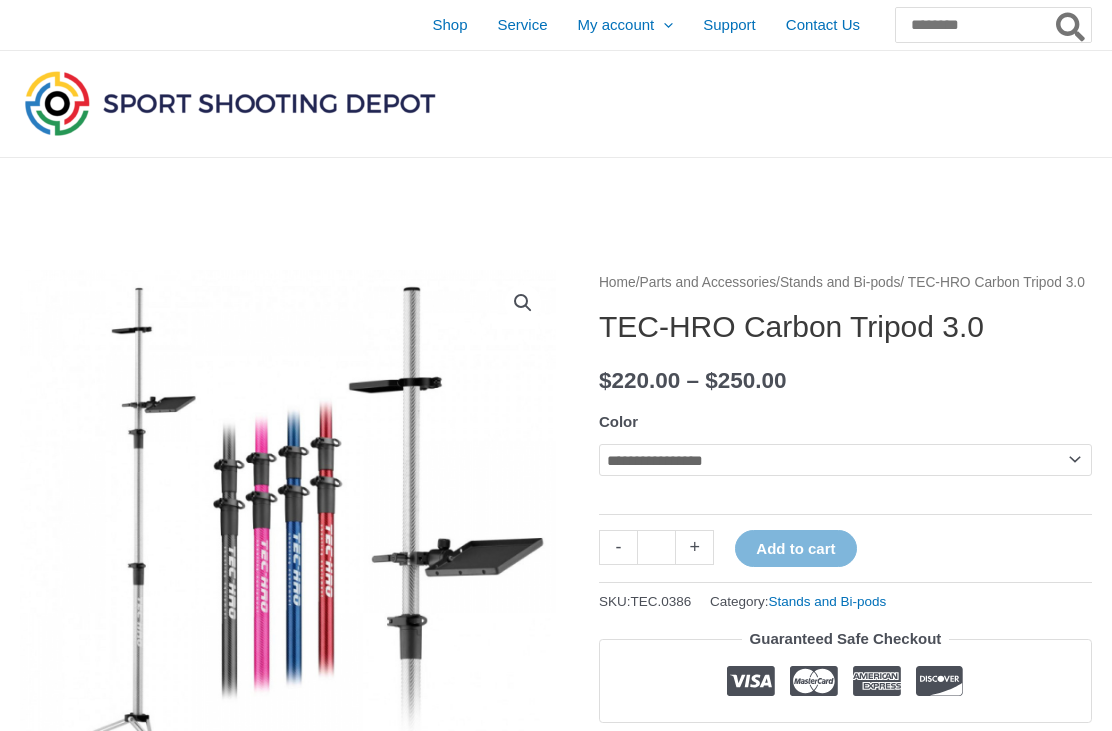 click on "Contact Us" at bounding box center [823, 25] 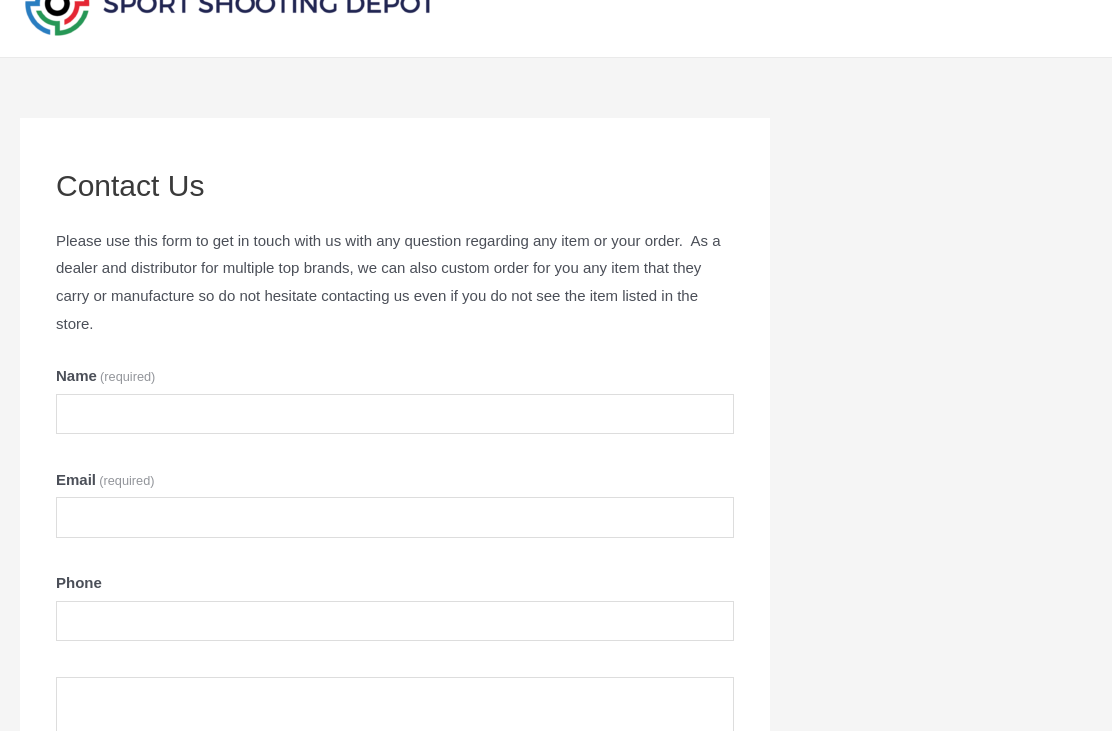 scroll, scrollTop: 0, scrollLeft: 0, axis: both 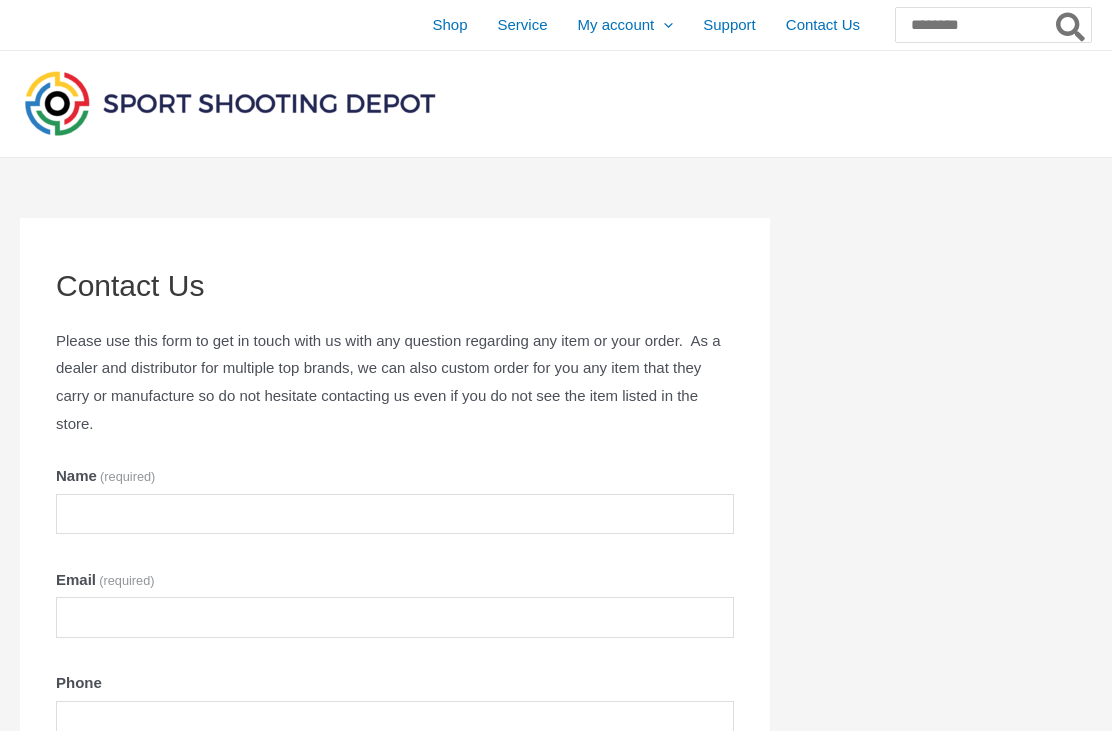 click on "Support" at bounding box center (729, 25) 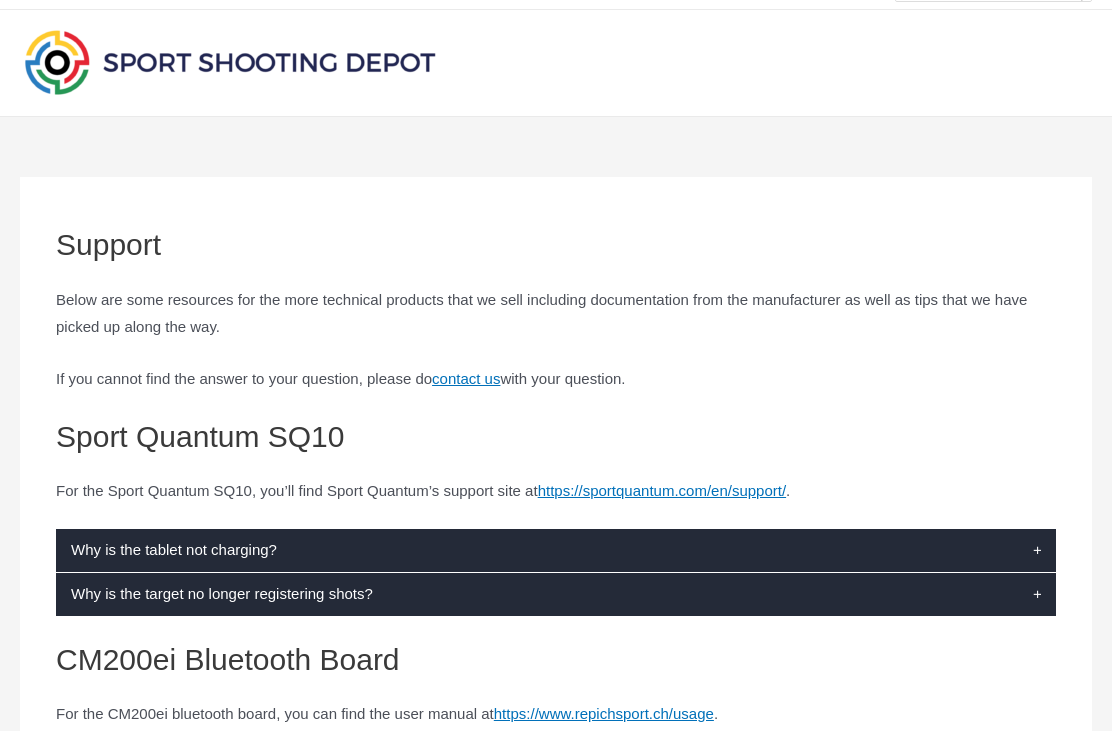 scroll, scrollTop: 0, scrollLeft: 0, axis: both 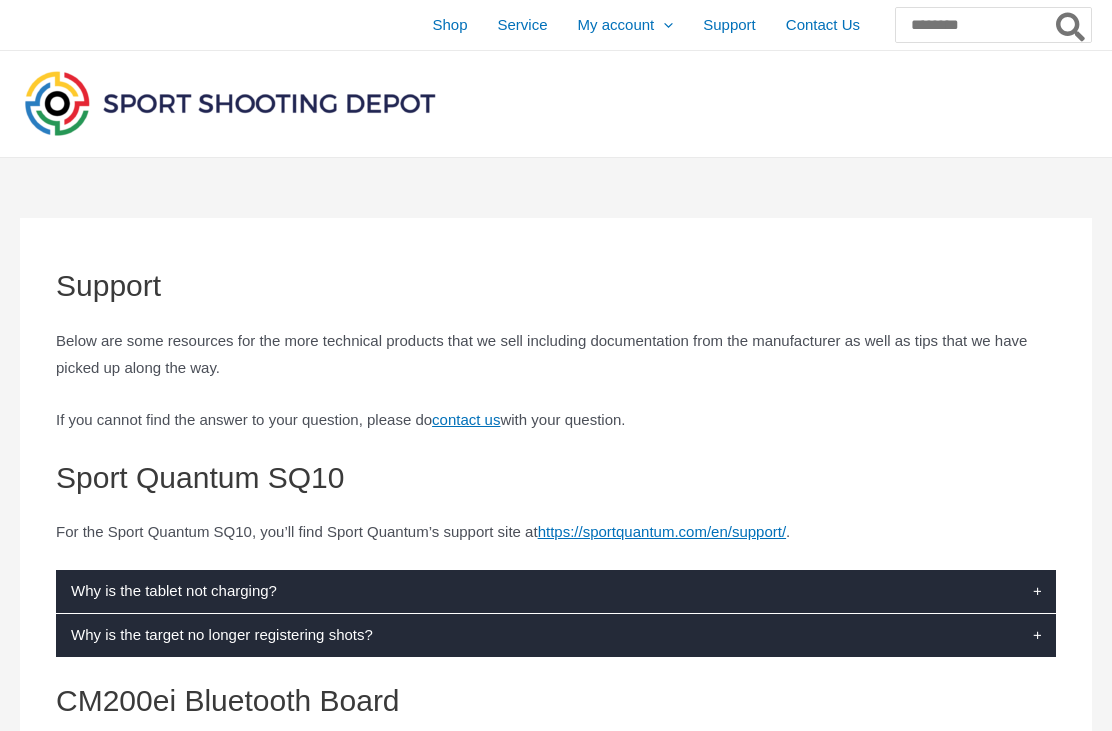 click on "Contact Us" at bounding box center [823, 25] 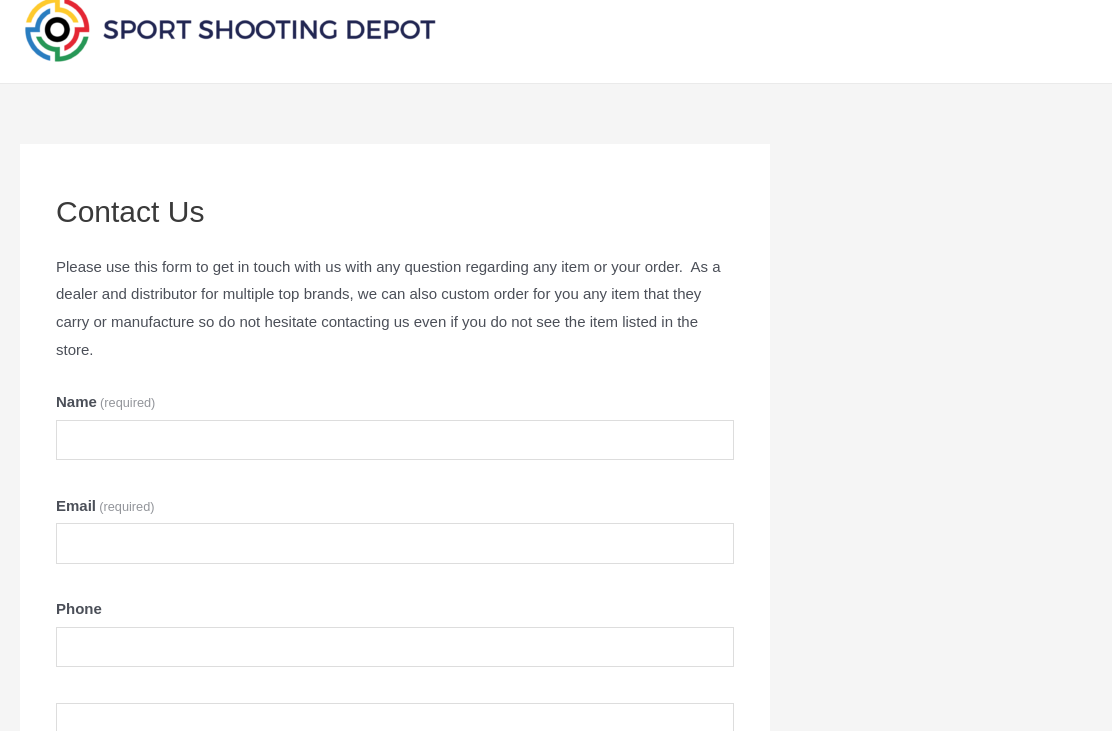 scroll, scrollTop: 0, scrollLeft: 0, axis: both 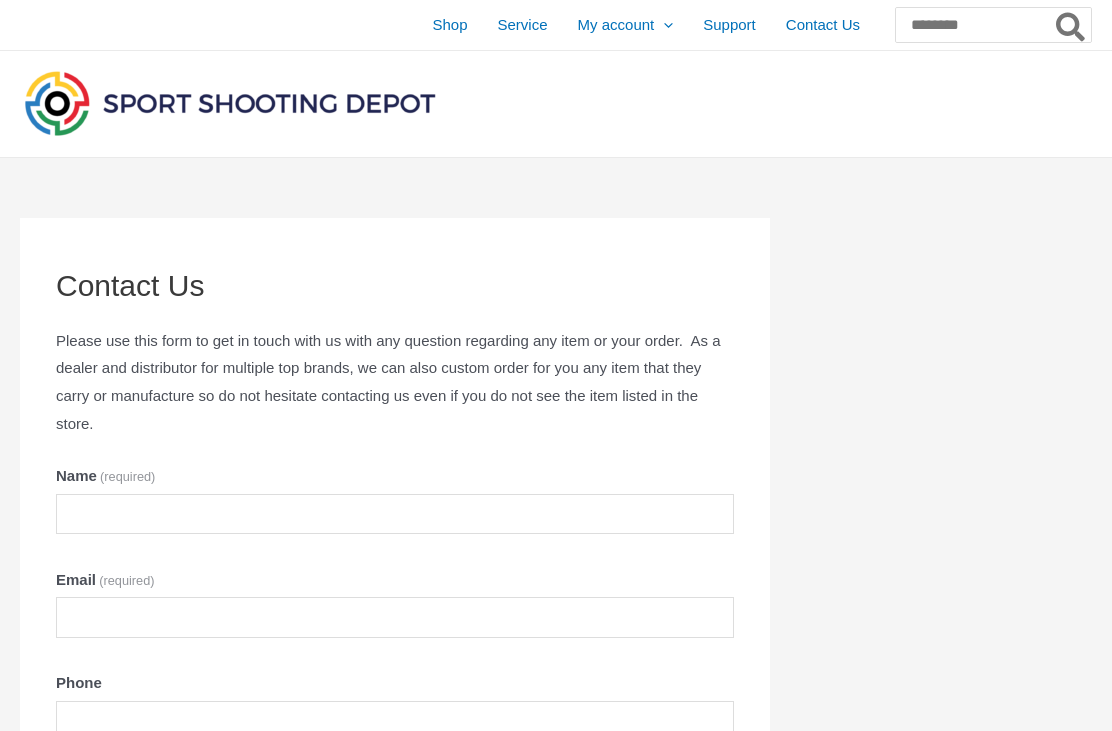 click on "Shop" at bounding box center [449, 25] 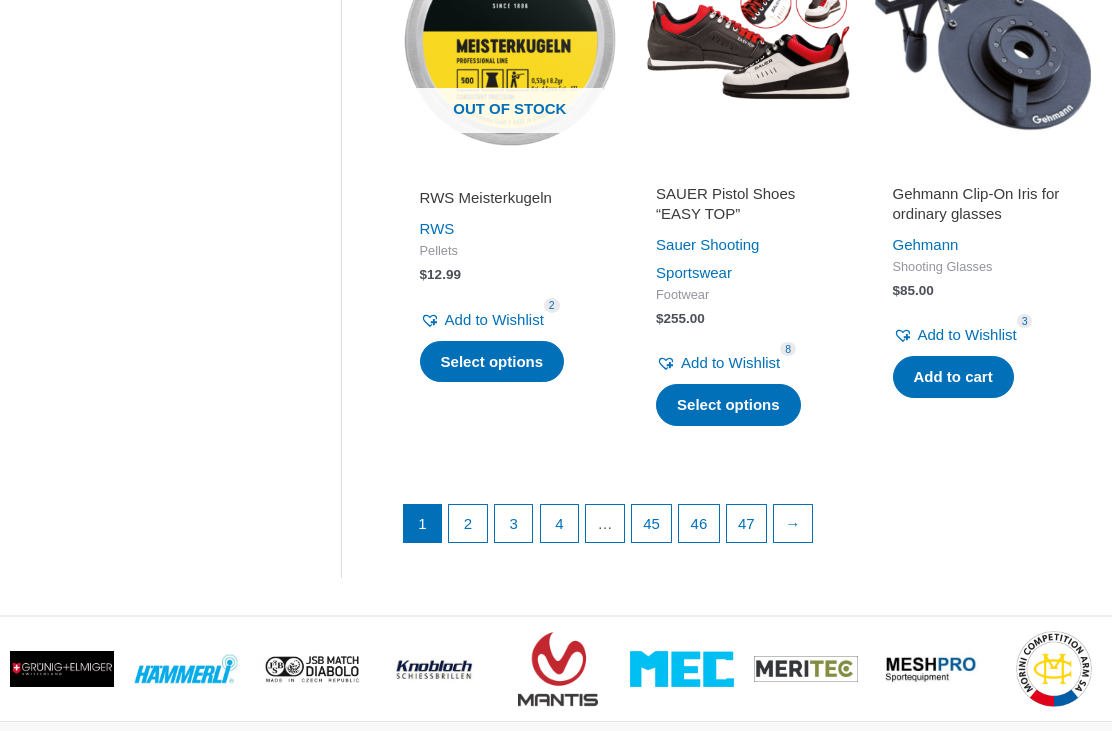scroll, scrollTop: 2871, scrollLeft: 0, axis: vertical 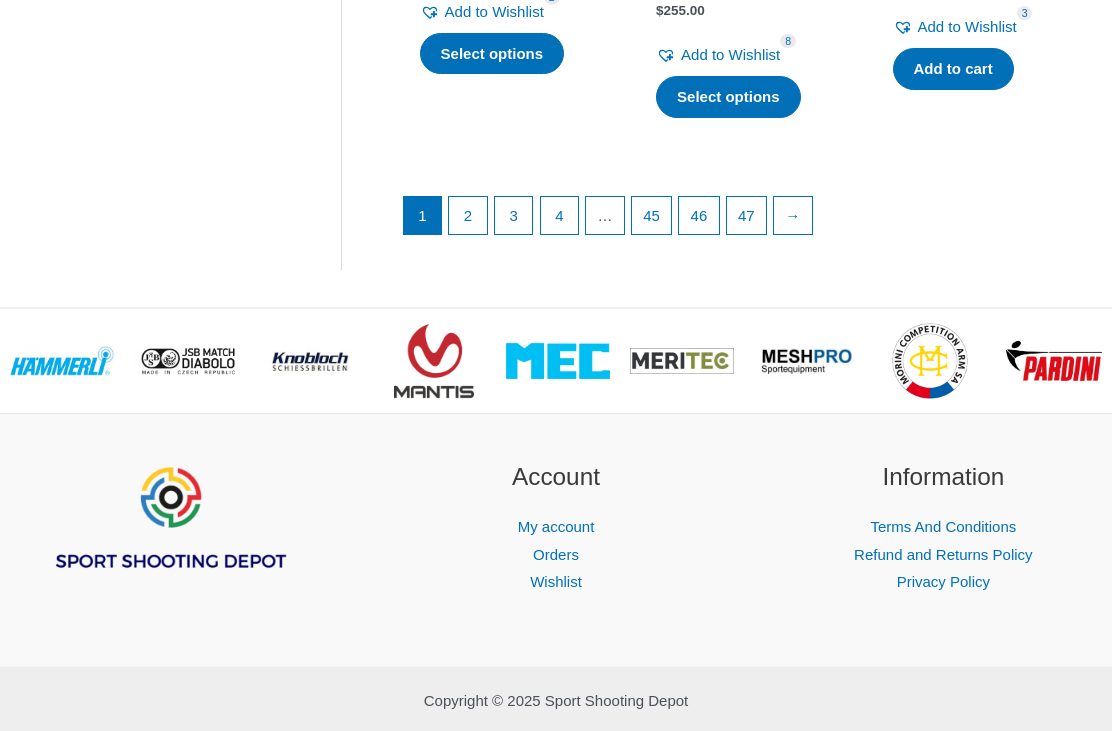 click on "Refund and Returns Policy" at bounding box center [943, 554] 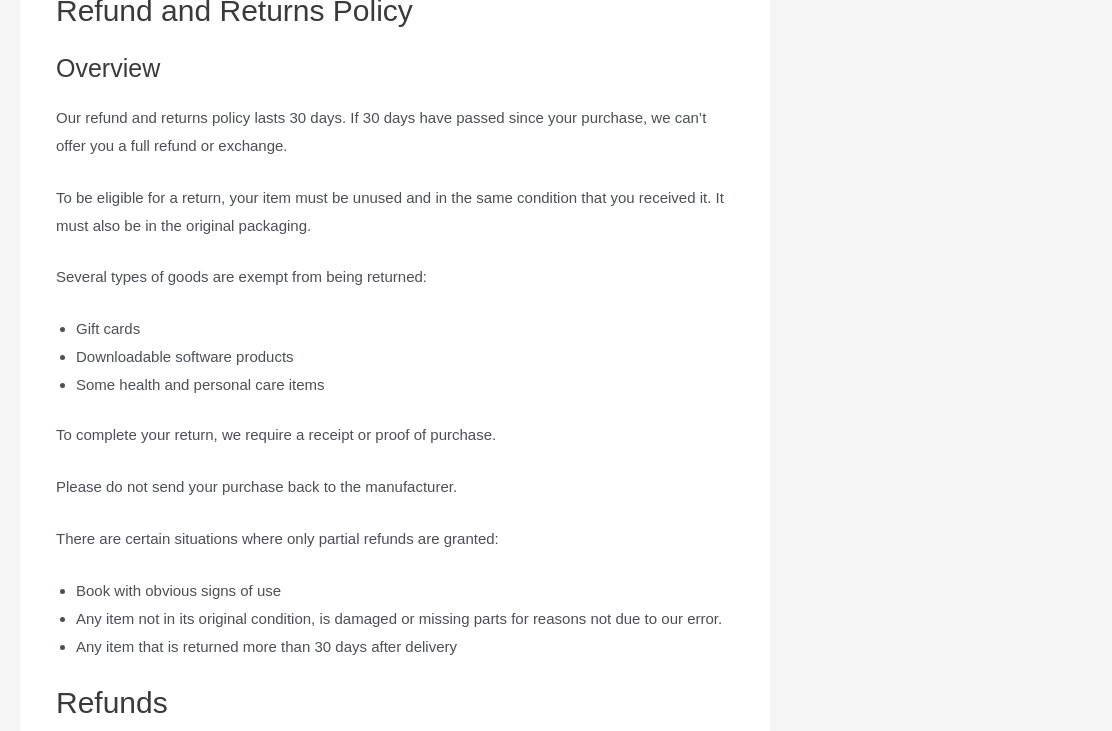 scroll, scrollTop: 0, scrollLeft: 0, axis: both 